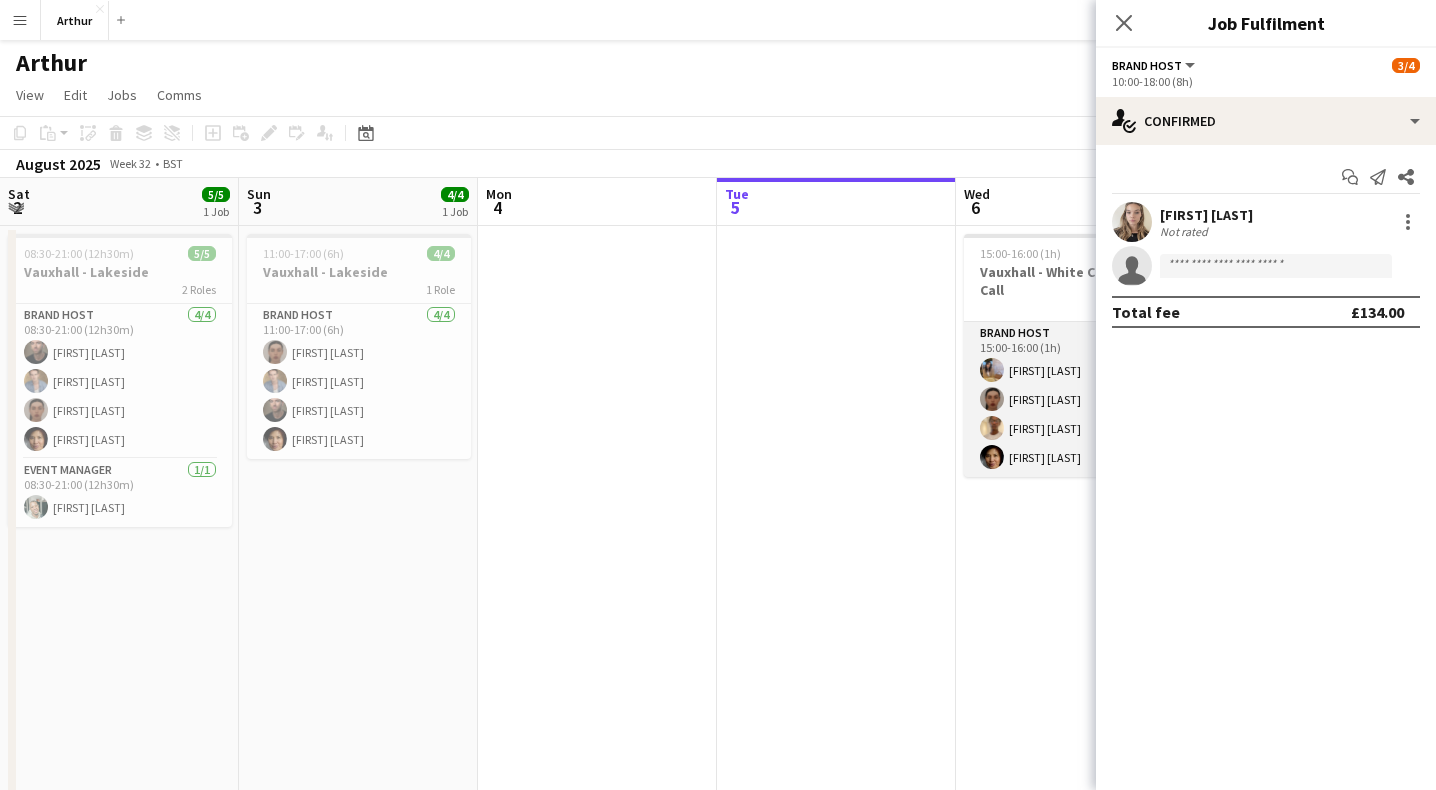 scroll, scrollTop: 0, scrollLeft: 0, axis: both 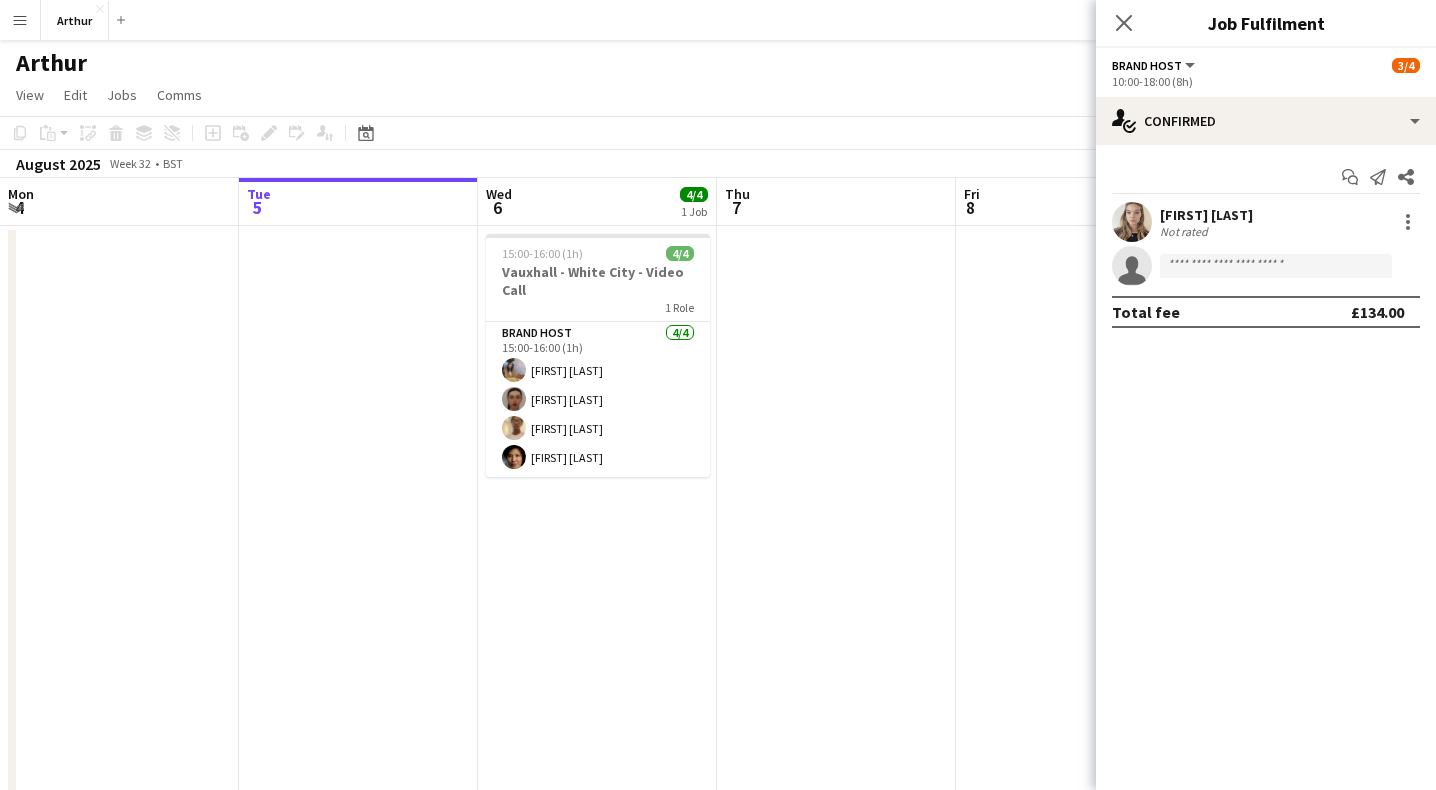 click on "[FIRST] [LAST]" at bounding box center [1206, 215] 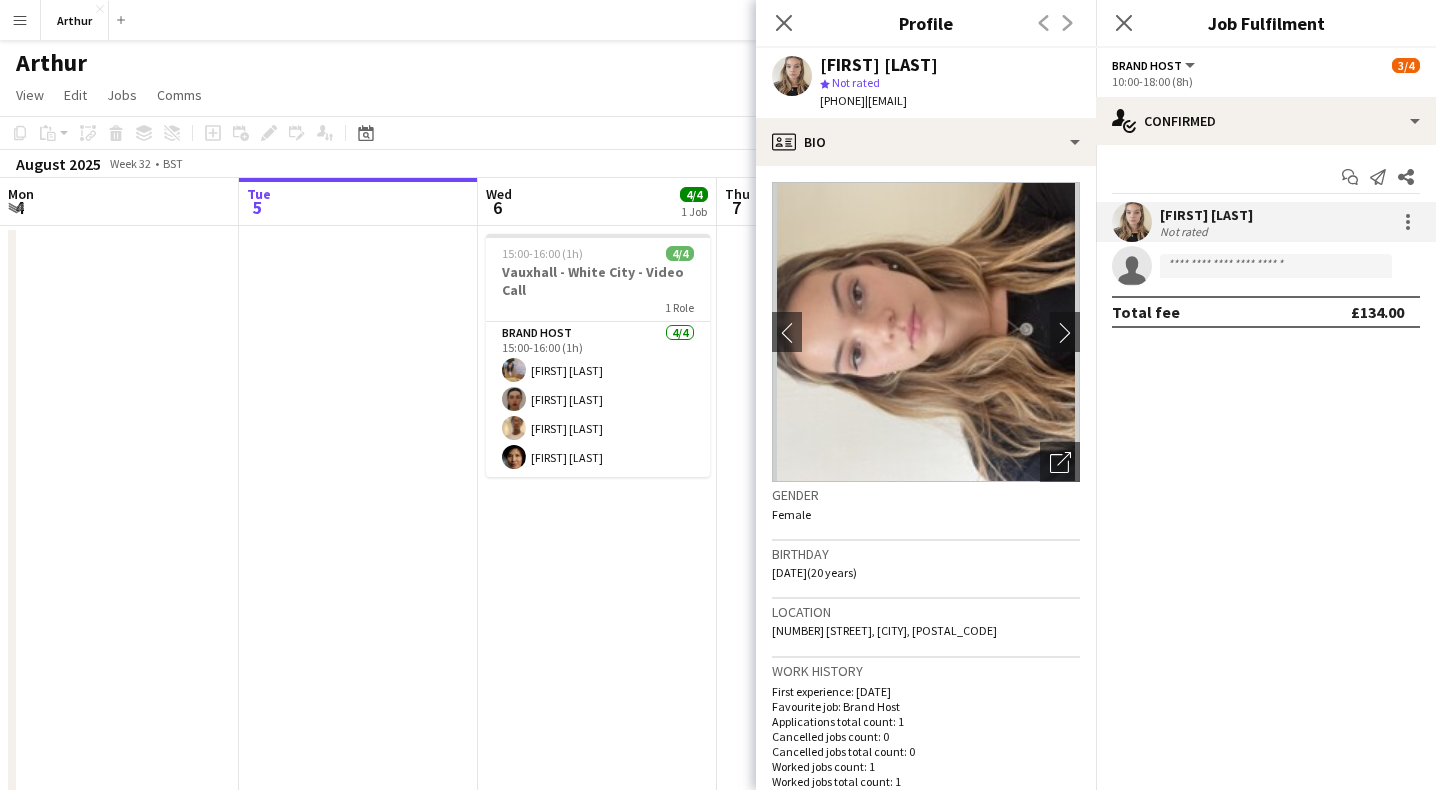 drag, startPoint x: 1079, startPoint y: 99, endPoint x: 915, endPoint y: 103, distance: 164.04877 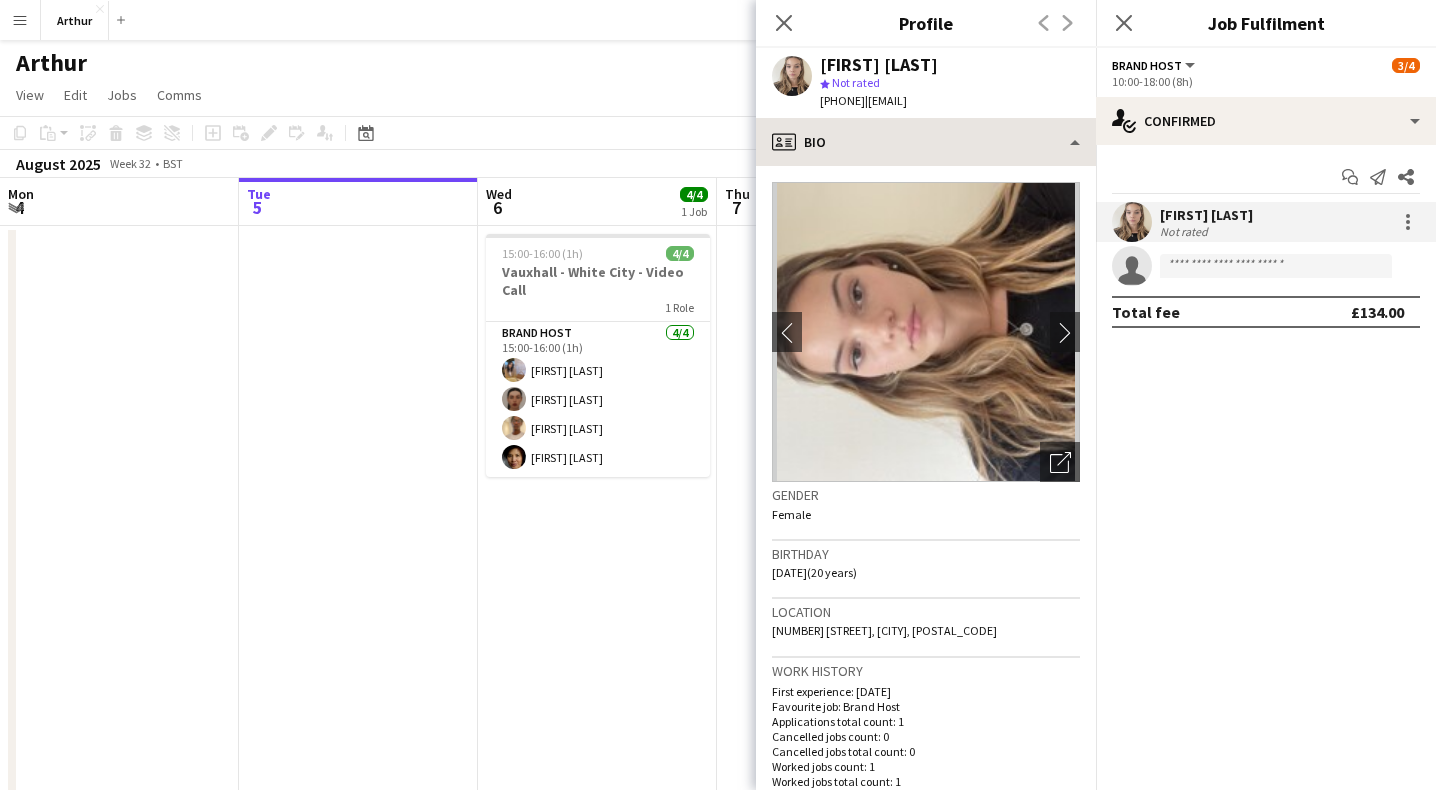 copy on "[EMAIL]" 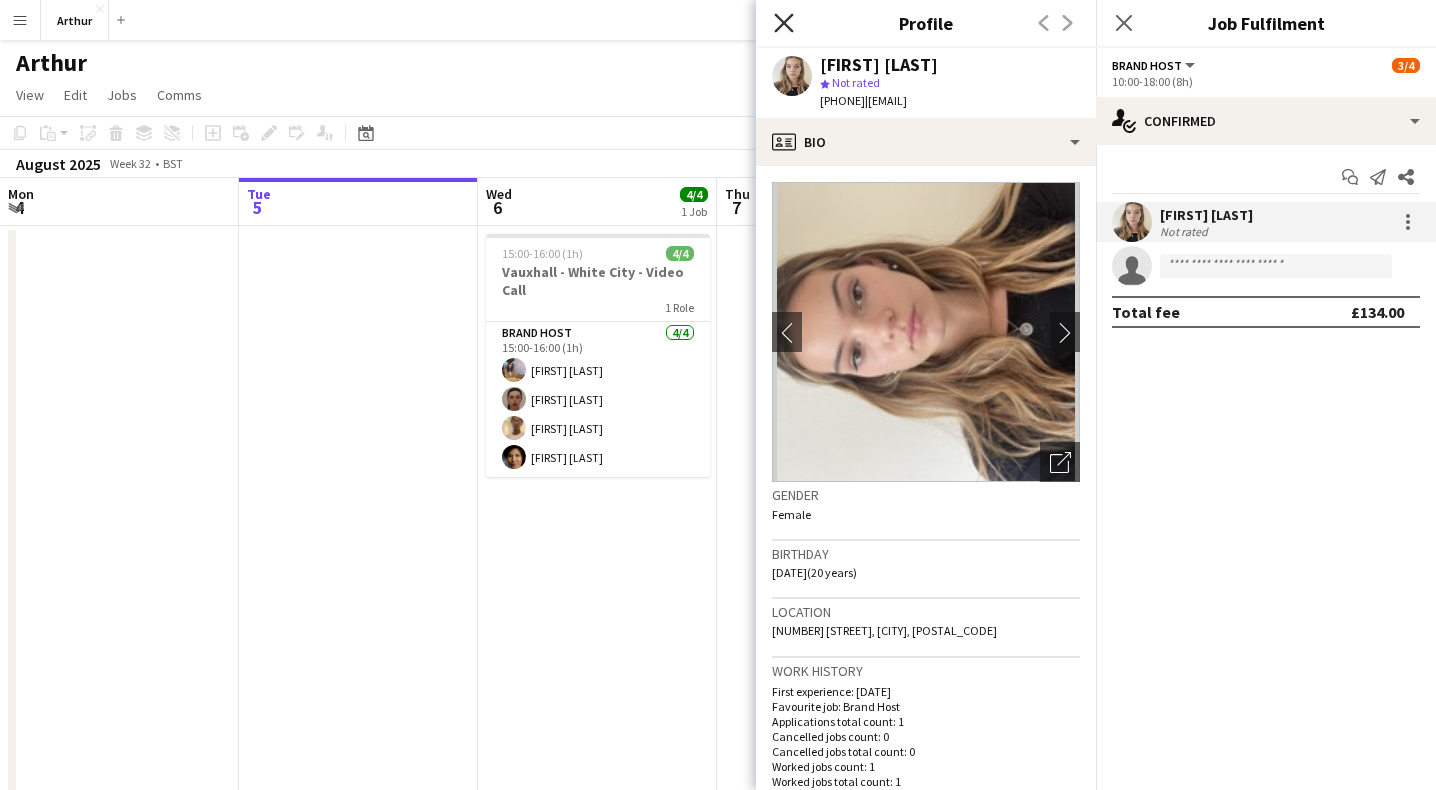 click on "Close pop-in" 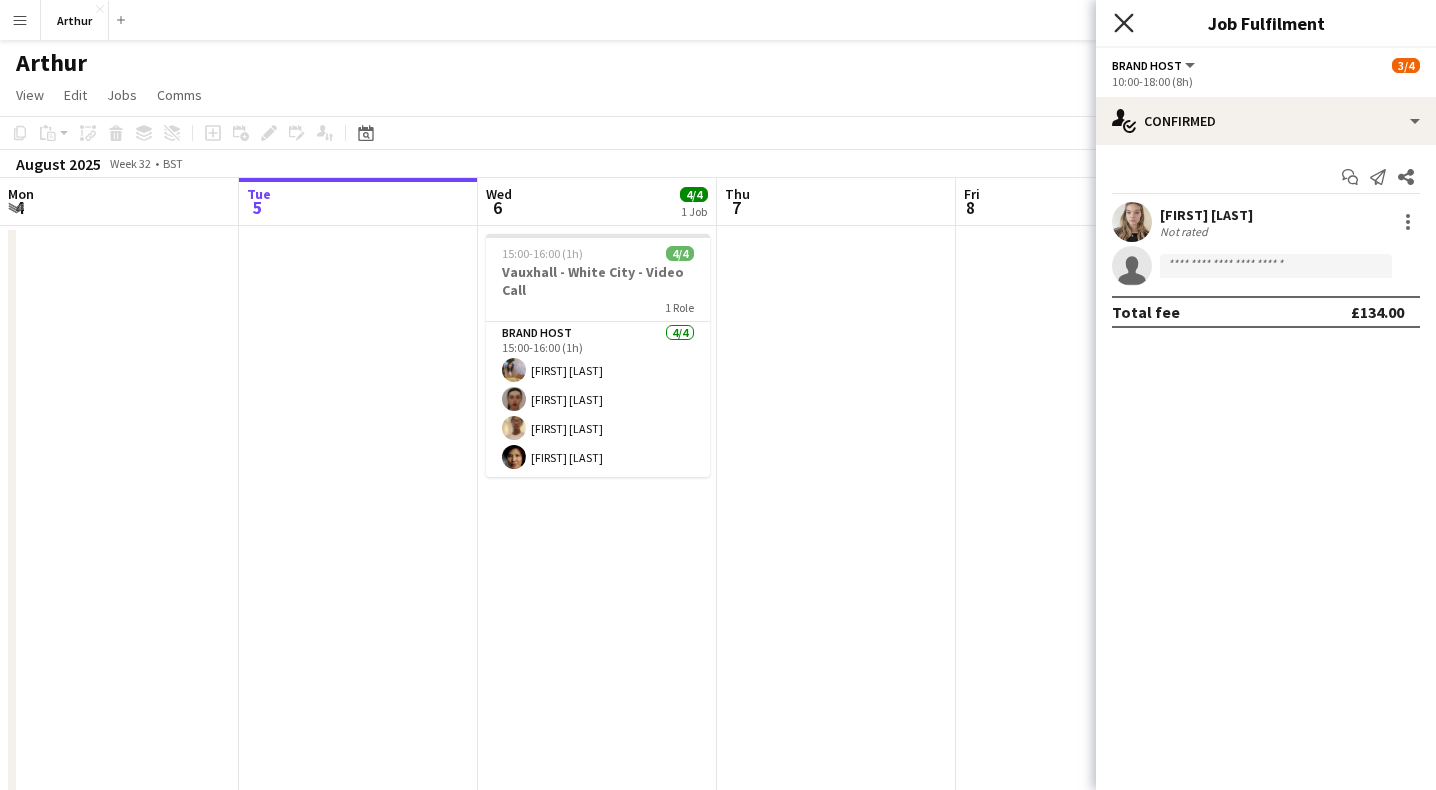 click 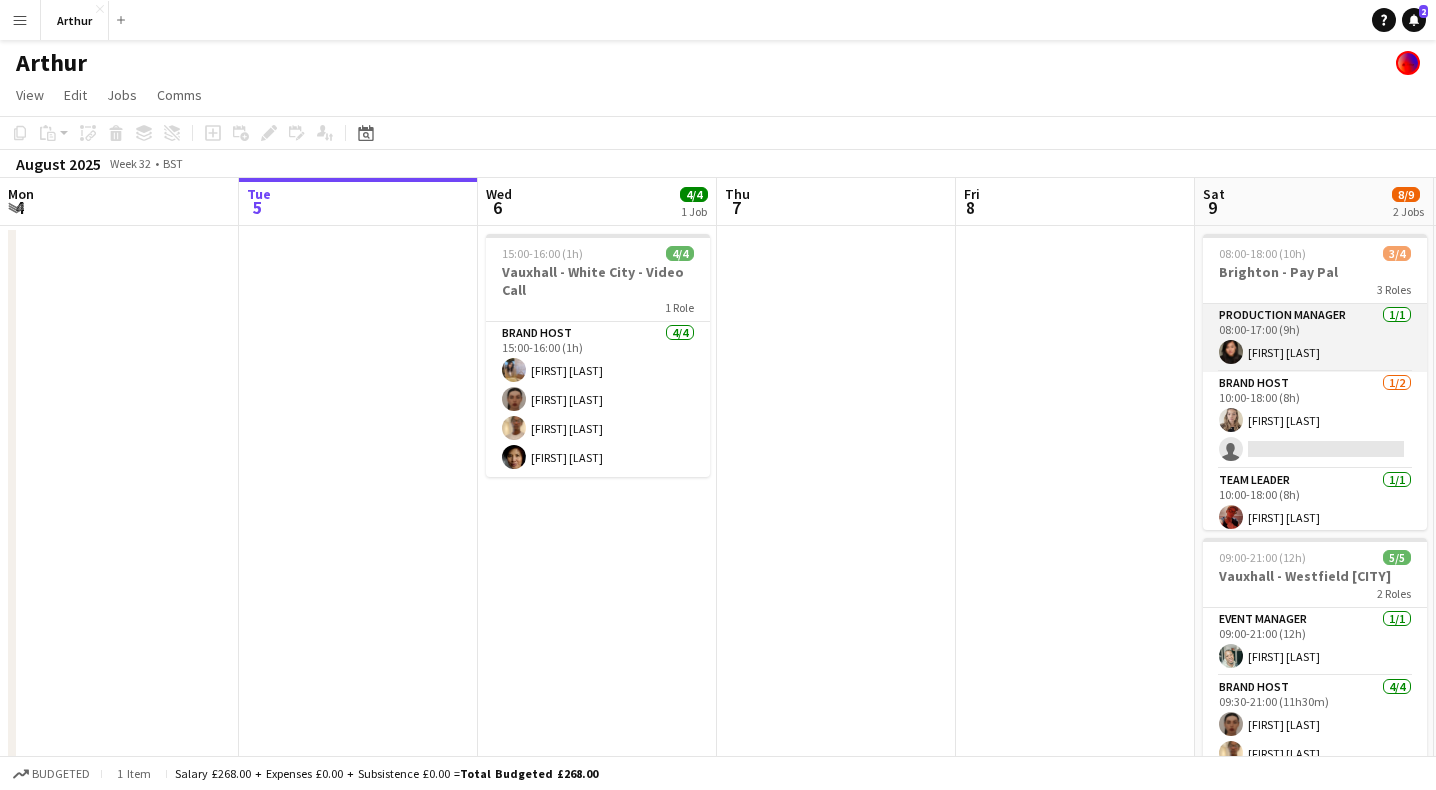 click on "Production Manager   1/1   08:00-17:00 (9h)
[FIRST] [LAST]" at bounding box center [1315, 338] 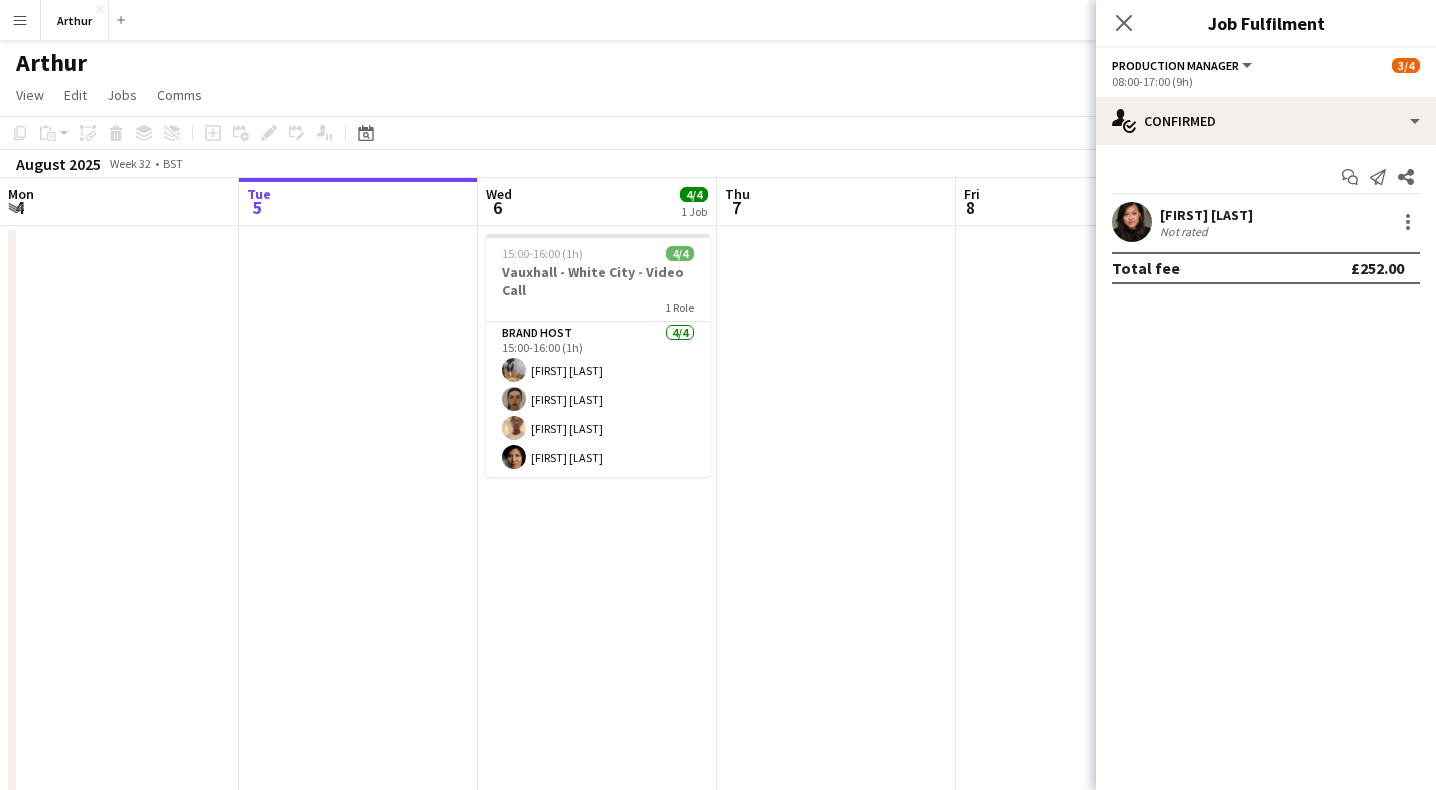click on "[FIRST] [LAST]   Not rated" at bounding box center [1266, 222] 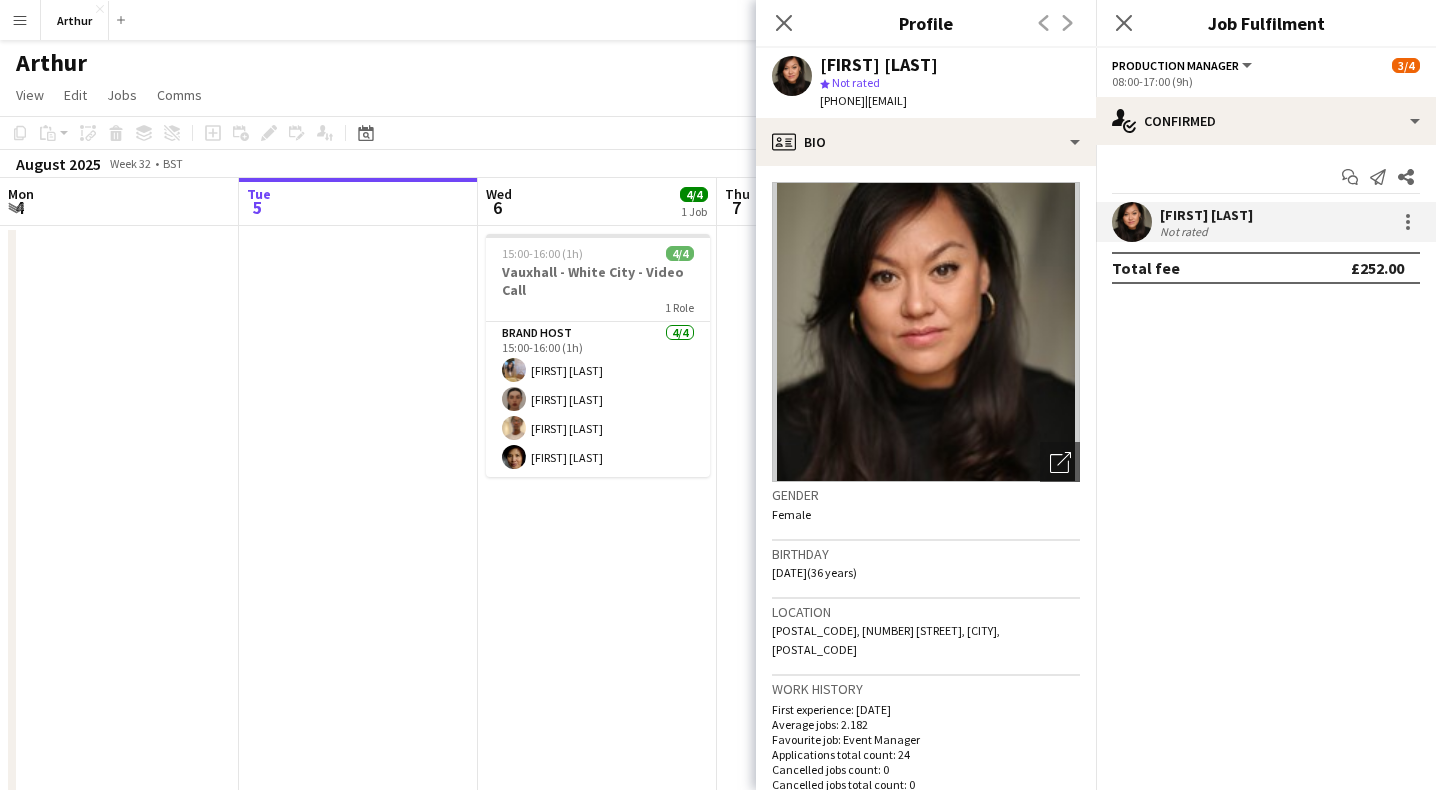drag, startPoint x: 1049, startPoint y: 101, endPoint x: 918, endPoint y: 99, distance: 131.01526 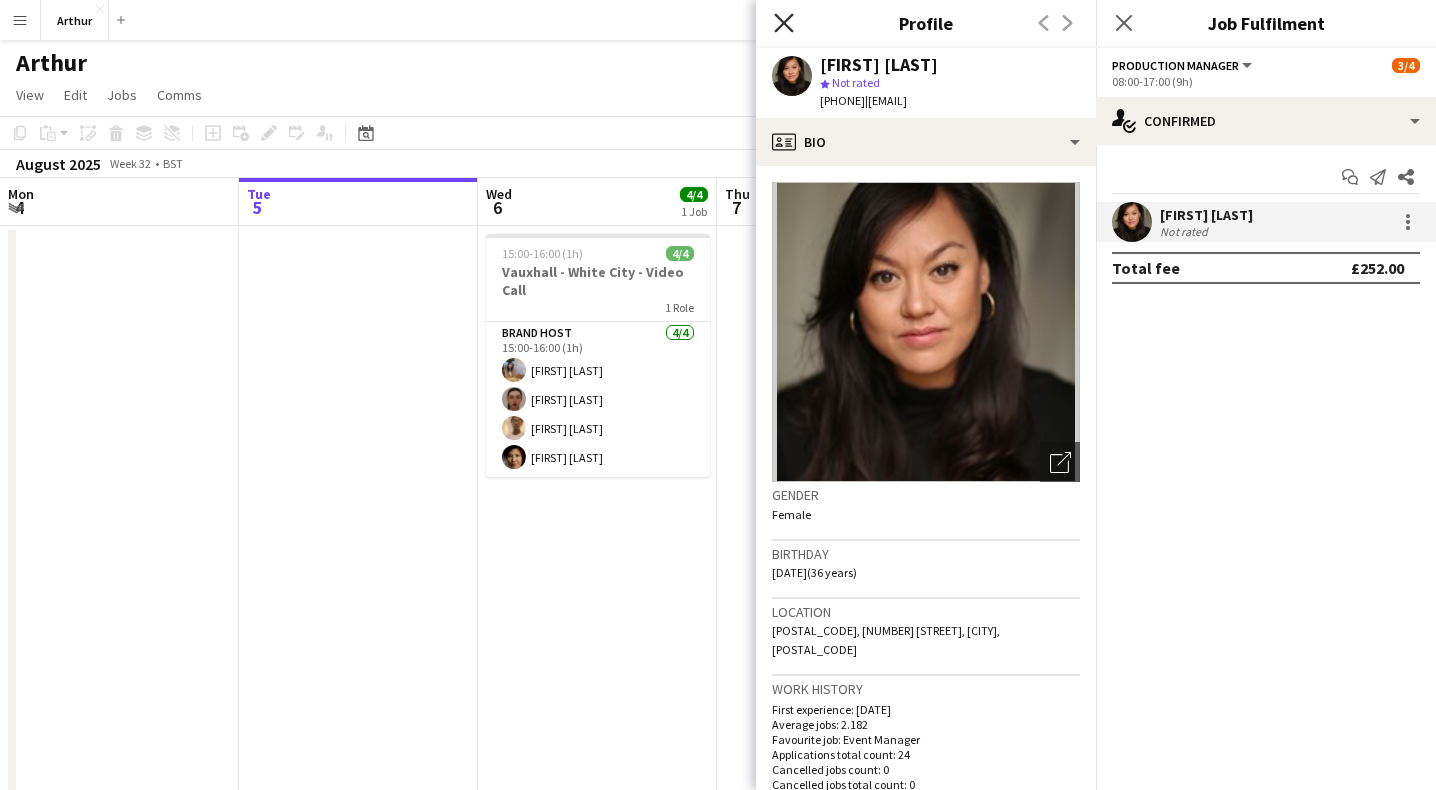 click on "Close pop-in" 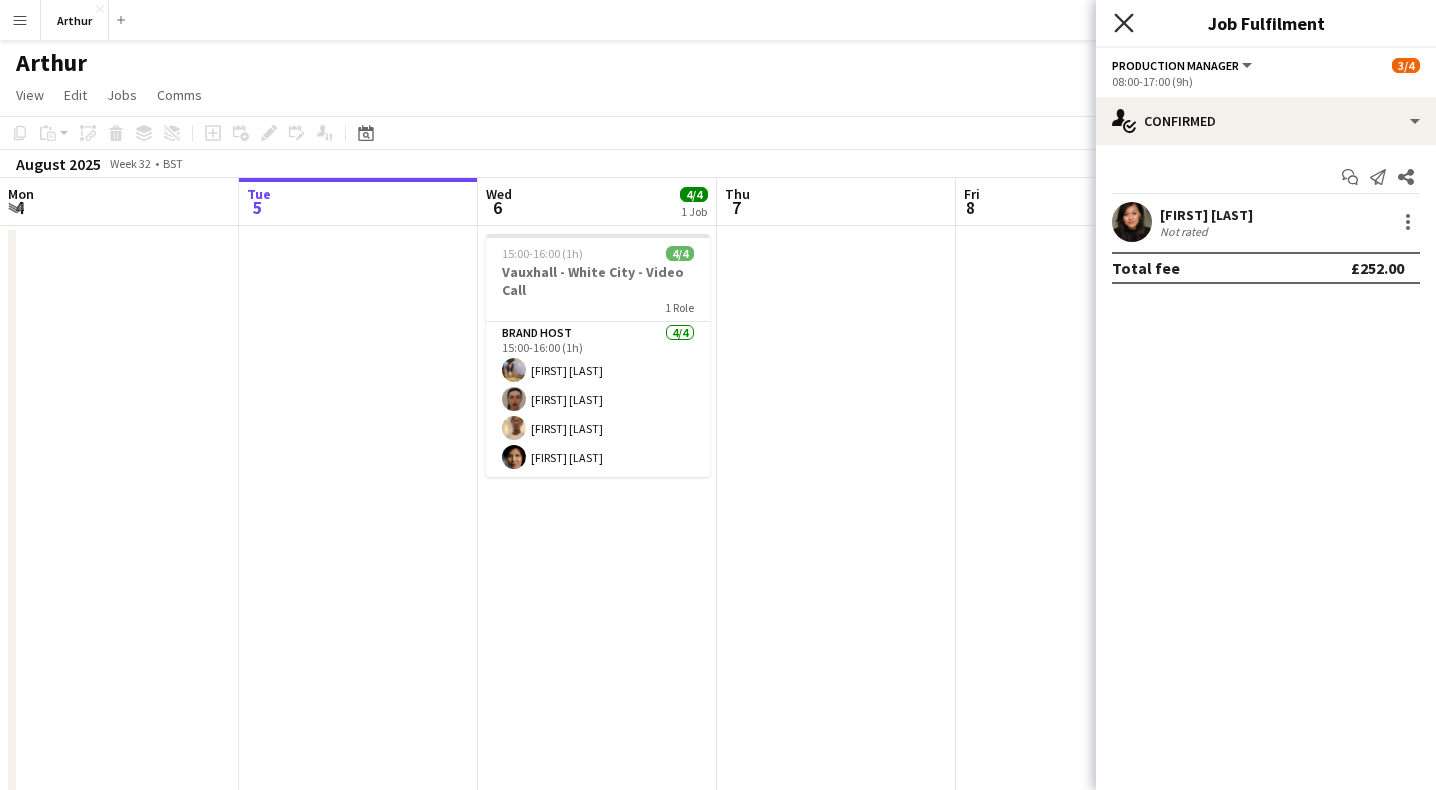 click on "Close pop-in" 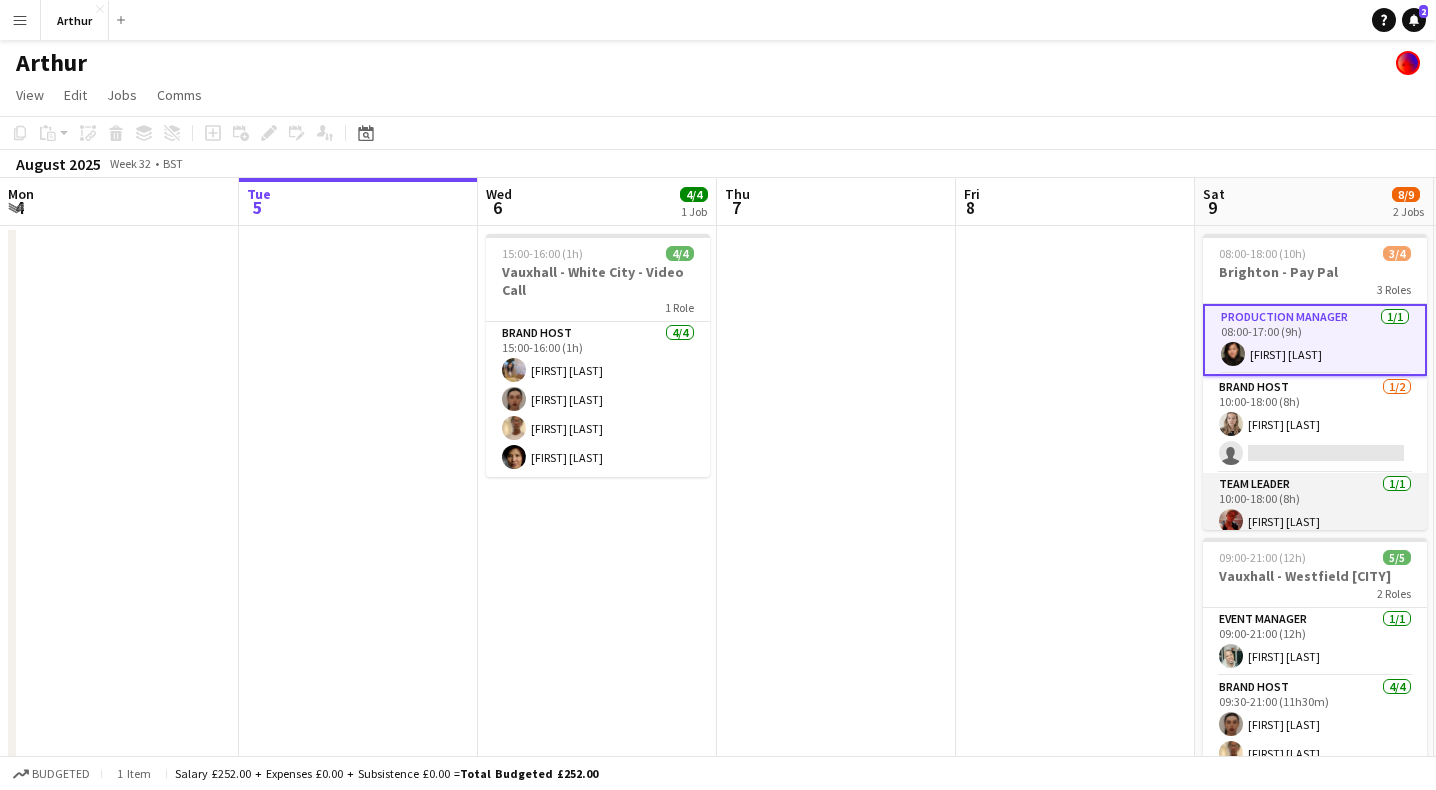 click on "Team Leader   1/1   10:00-18:00 (8h)
[FIRST] [LAST]" at bounding box center [1315, 507] 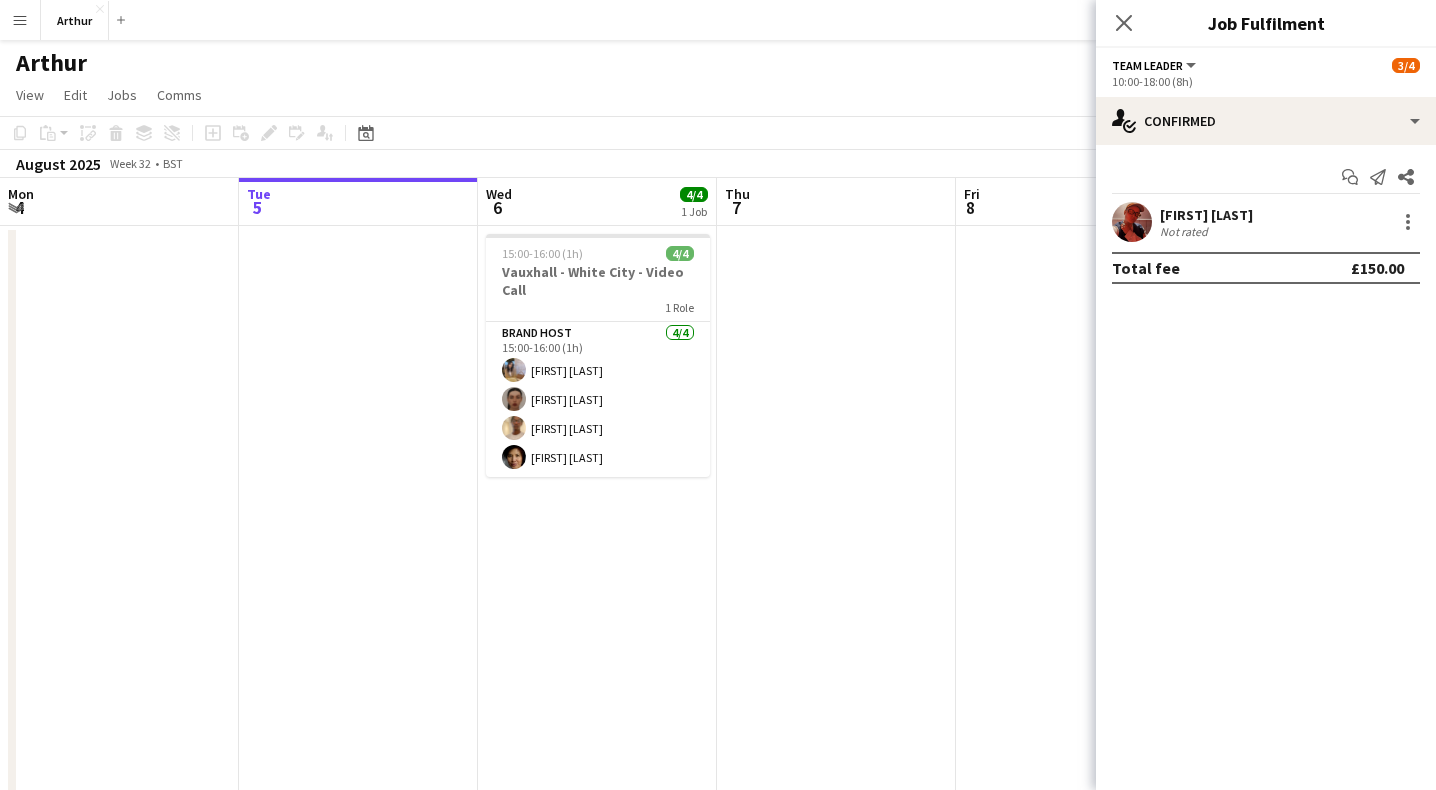click on "[FIRST] [LAST]   Not rated" at bounding box center (1266, 222) 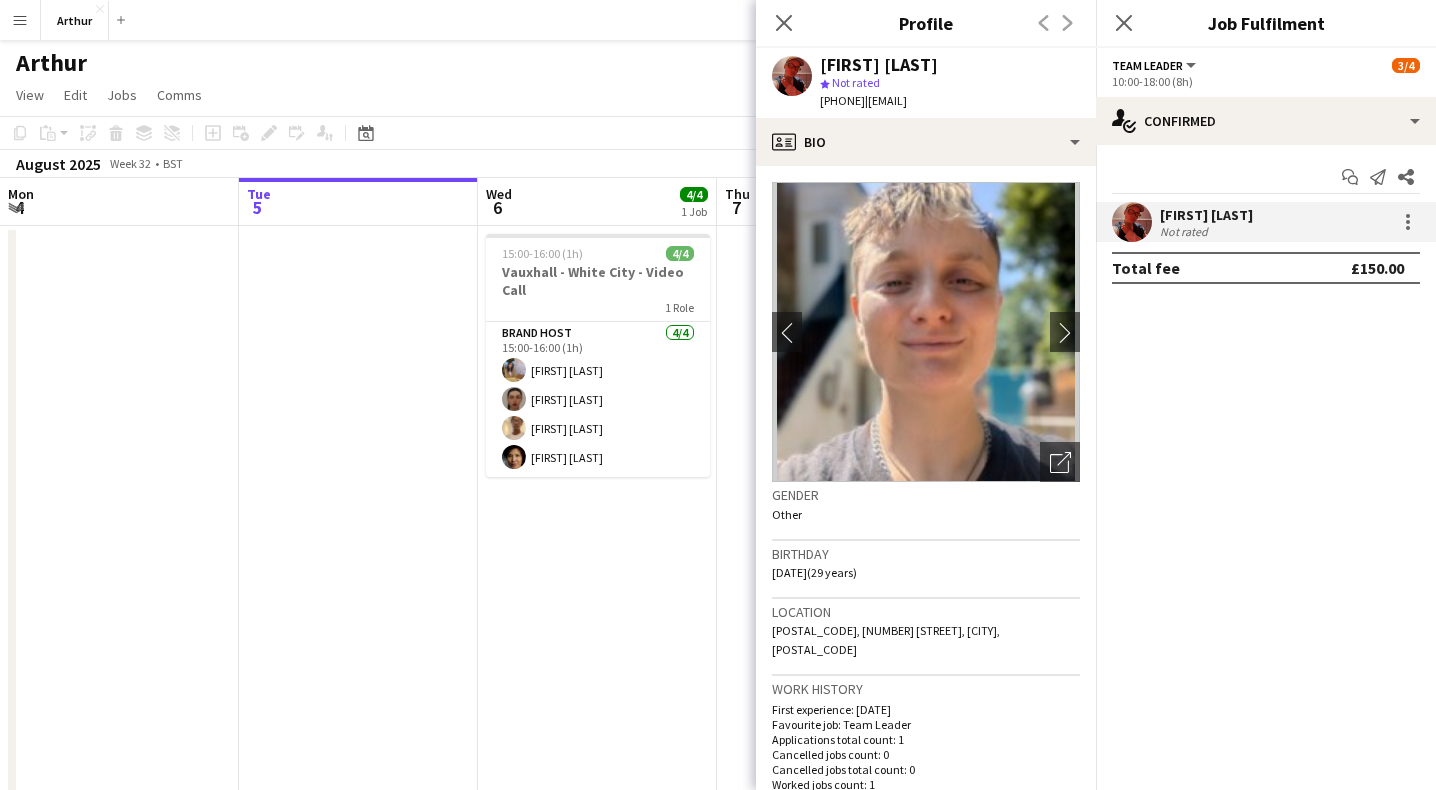 drag, startPoint x: 1048, startPoint y: 97, endPoint x: 920, endPoint y: 103, distance: 128.14055 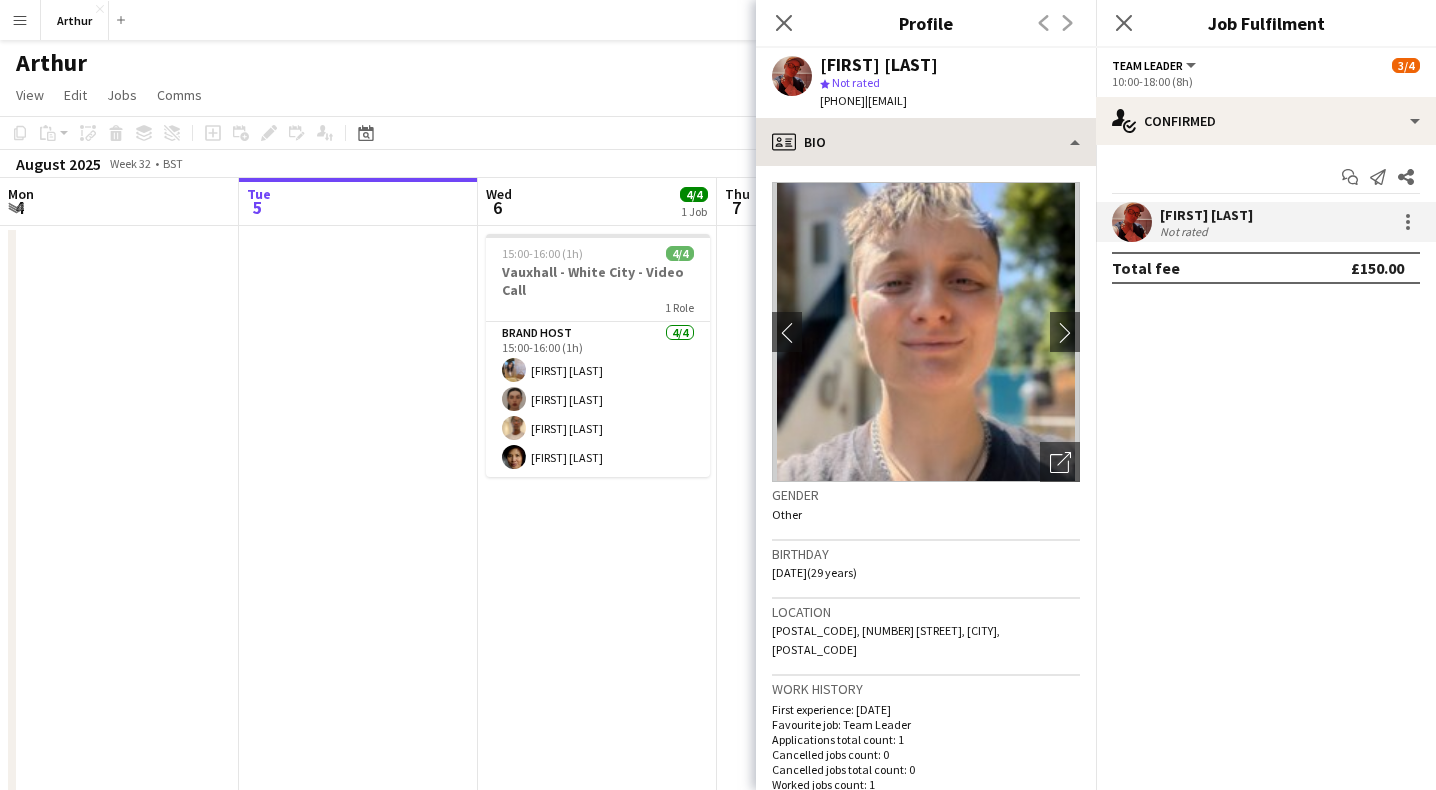 copy on "[EMAIL]" 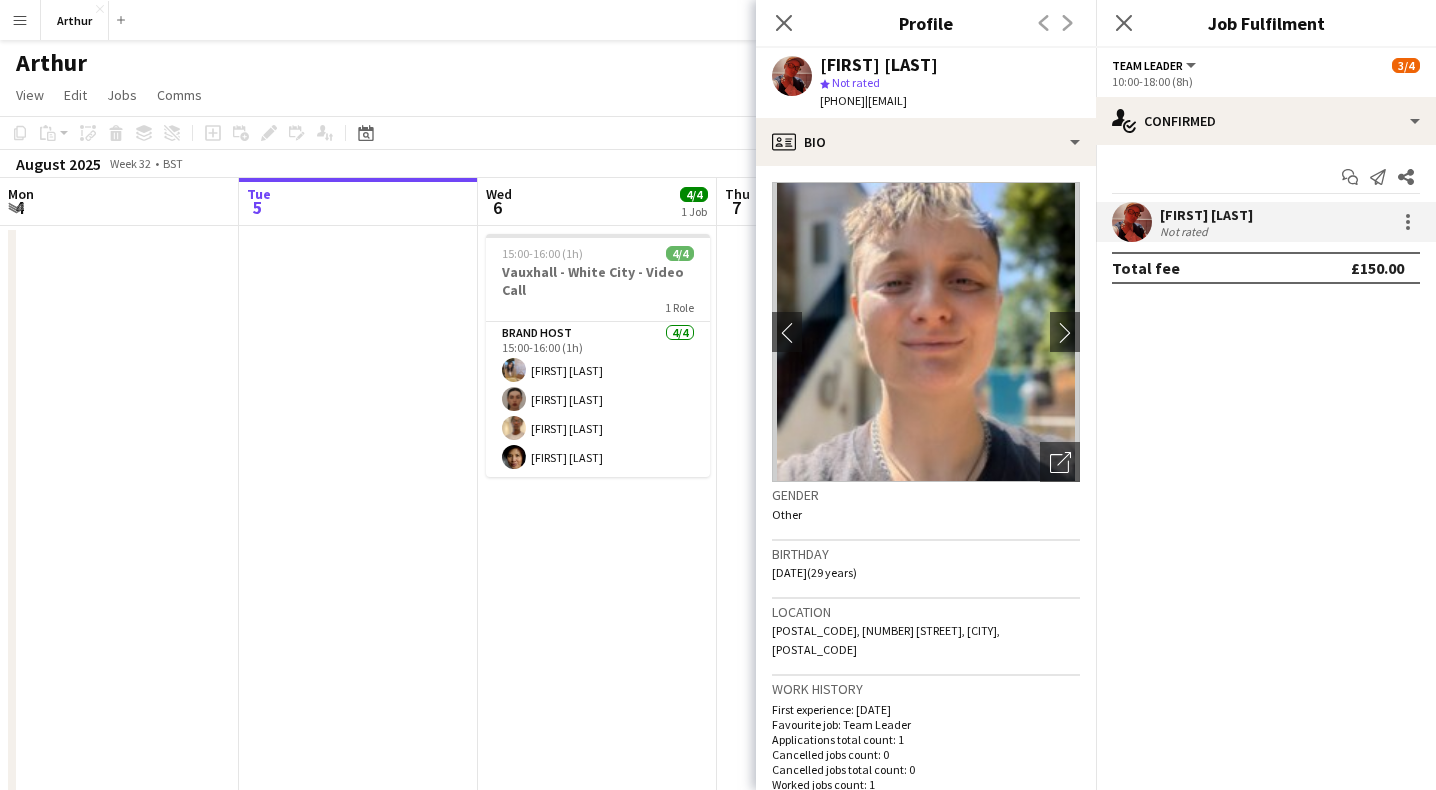 drag, startPoint x: 911, startPoint y: 99, endPoint x: 847, endPoint y: 99, distance: 64 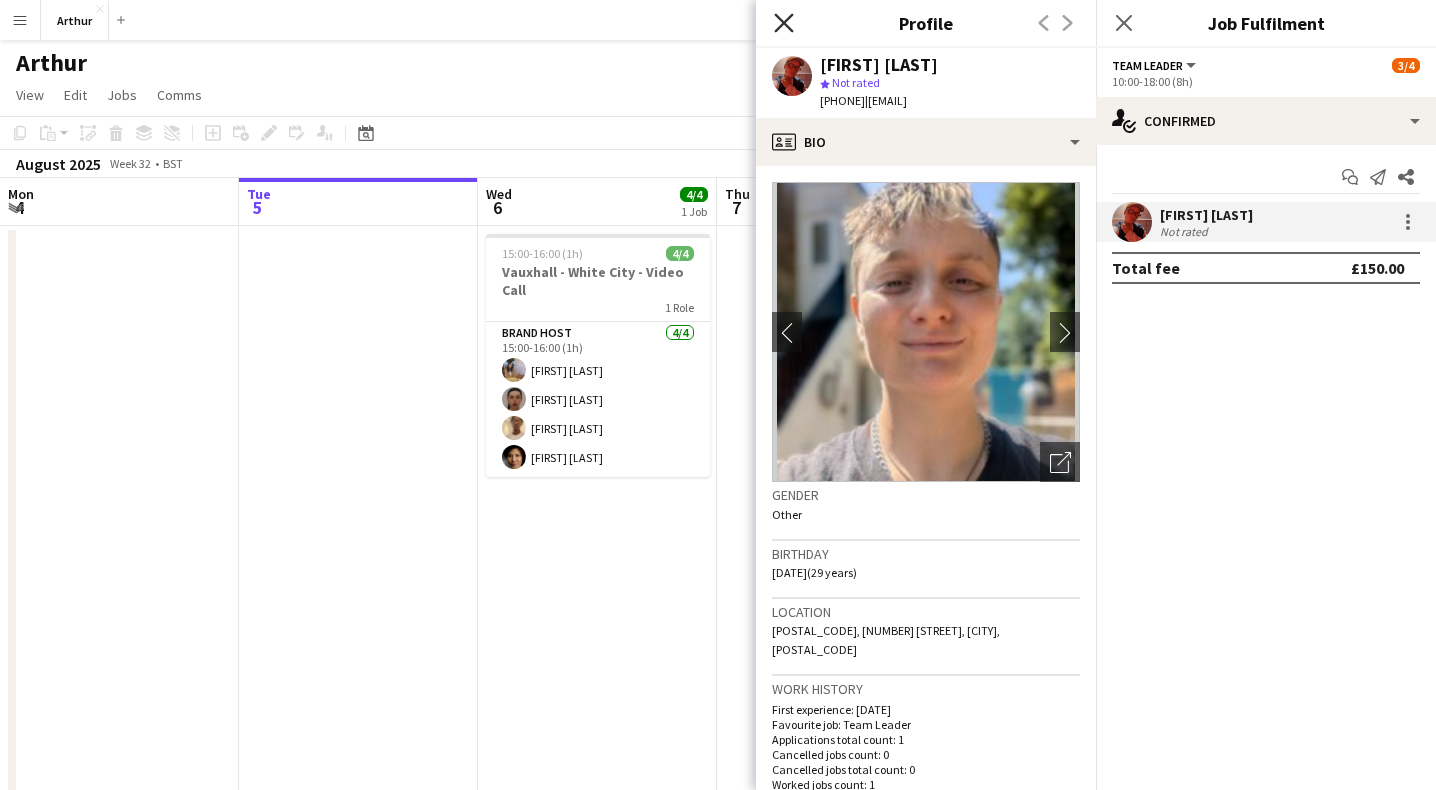 click on "Close pop-in" 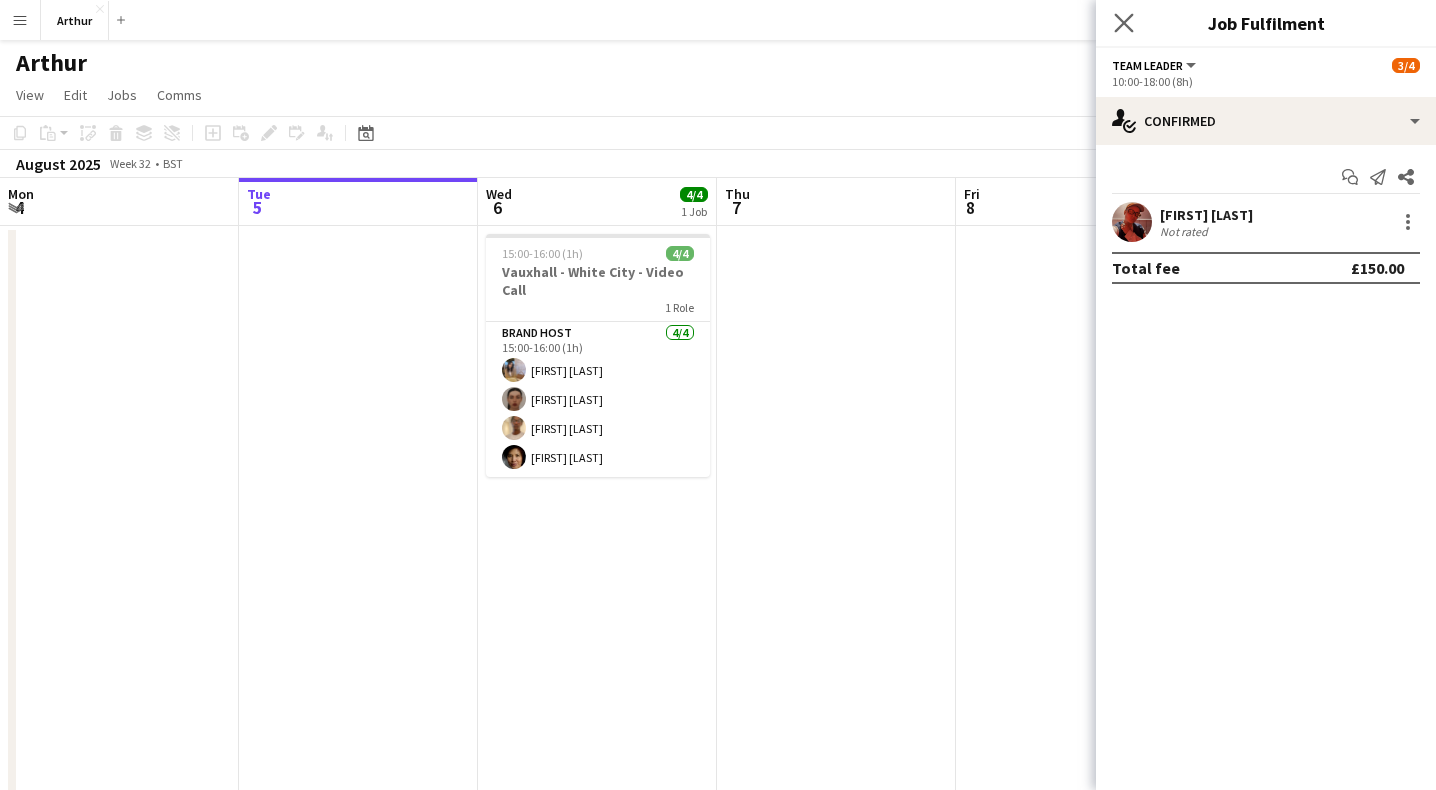 click 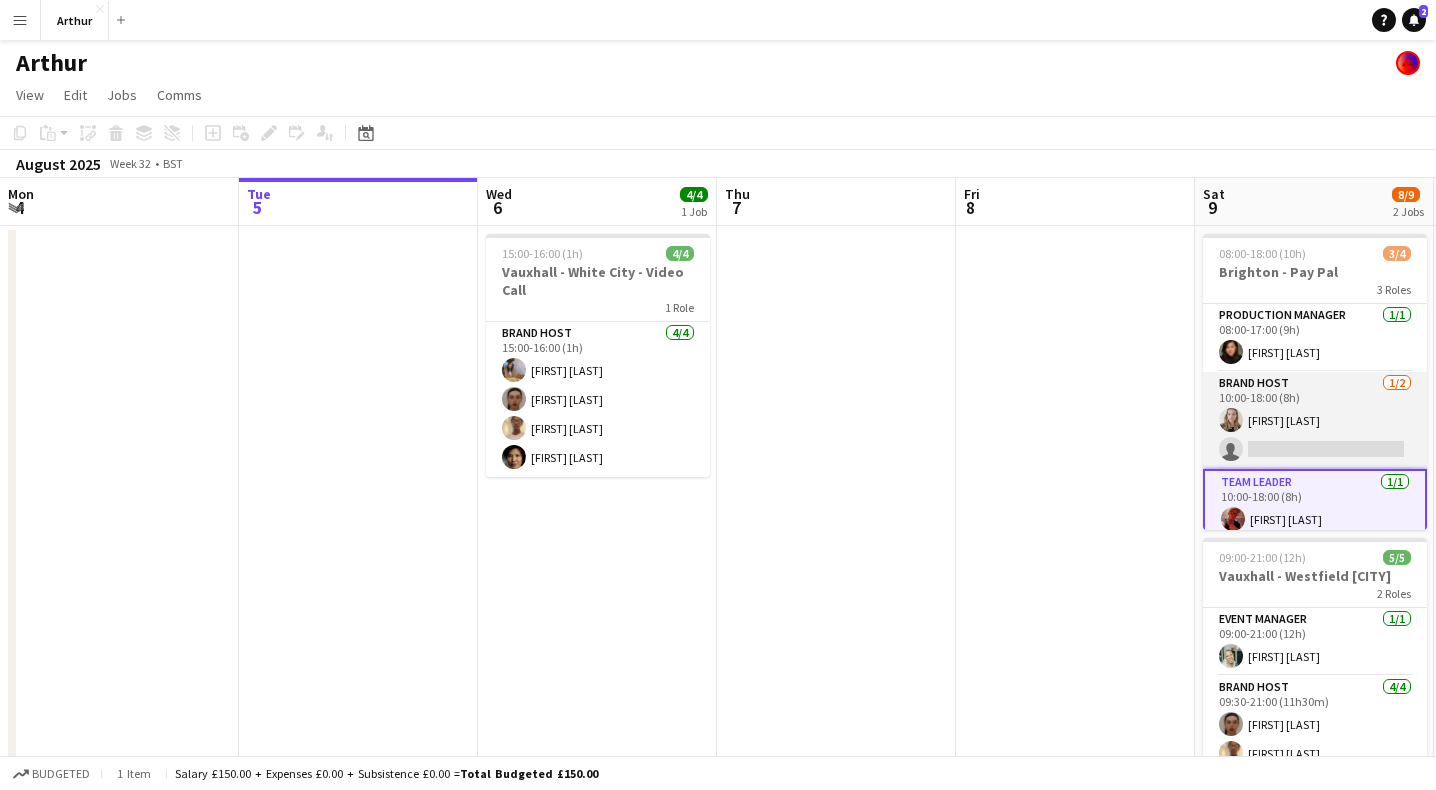 click on "Brand Host   1/2   10:00-18:00 (8h)
[FIRST] [LAST]
single-neutral-actions" at bounding box center [1315, 420] 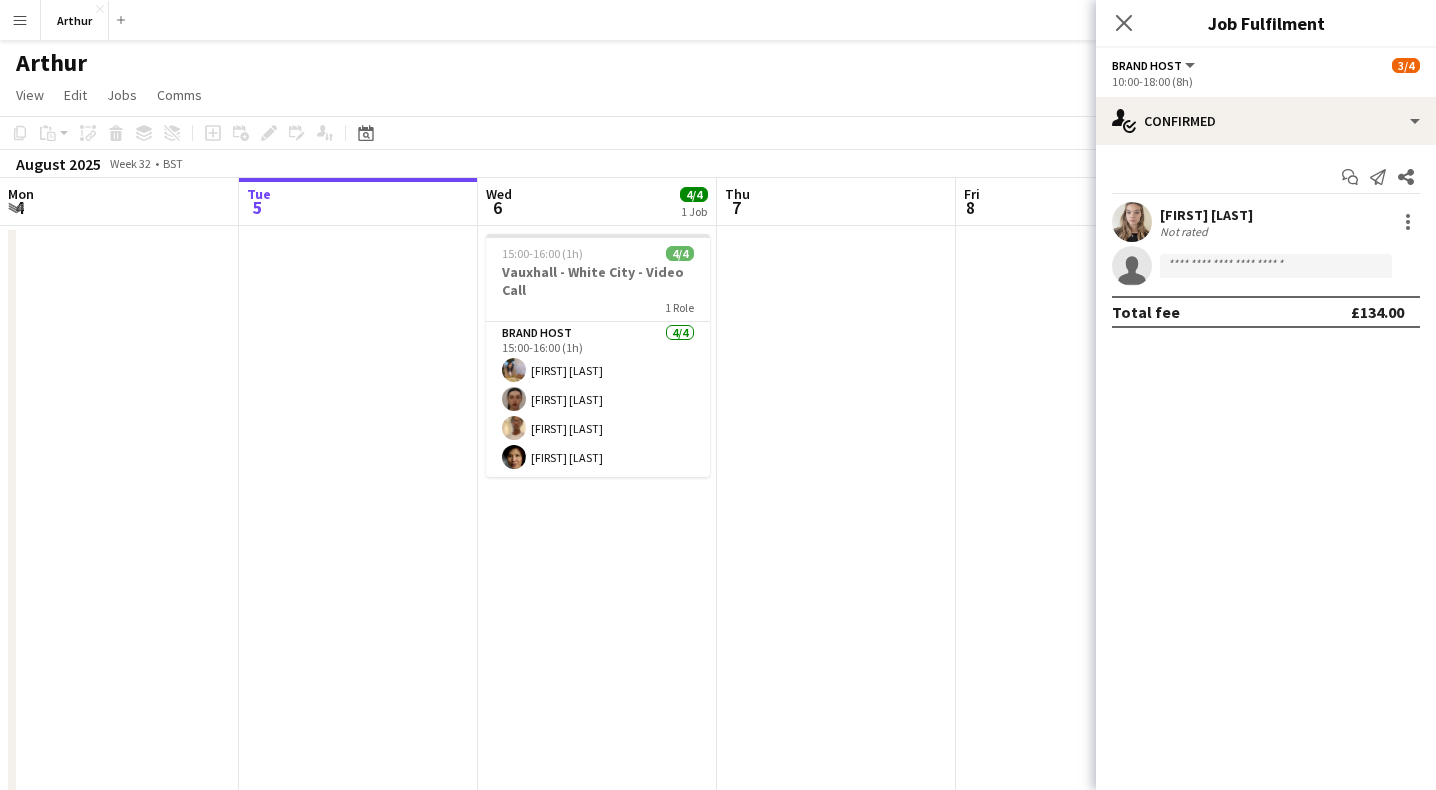 click on "[FIRST] [LAST]" at bounding box center [1206, 215] 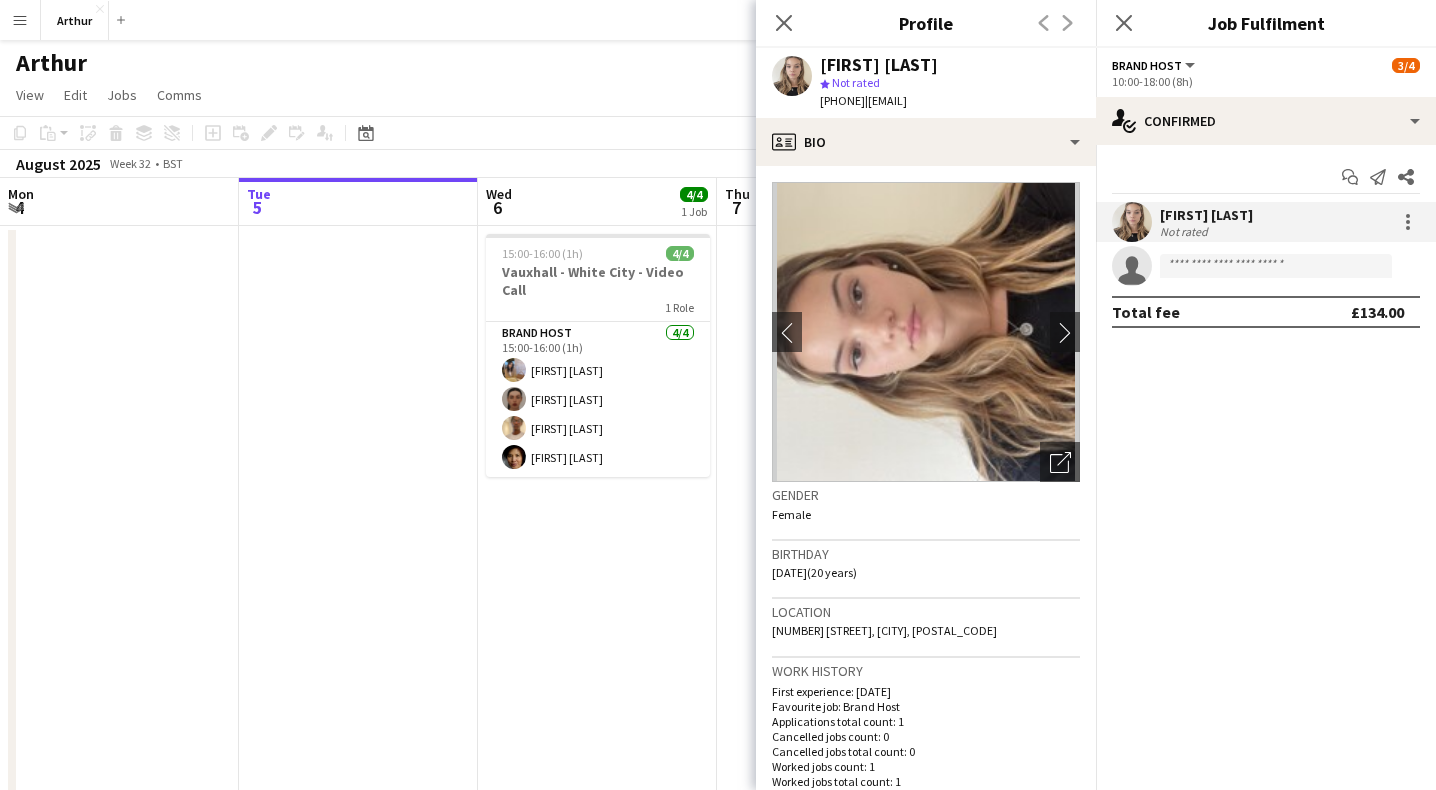 drag, startPoint x: 905, startPoint y: 100, endPoint x: 847, endPoint y: 101, distance: 58.00862 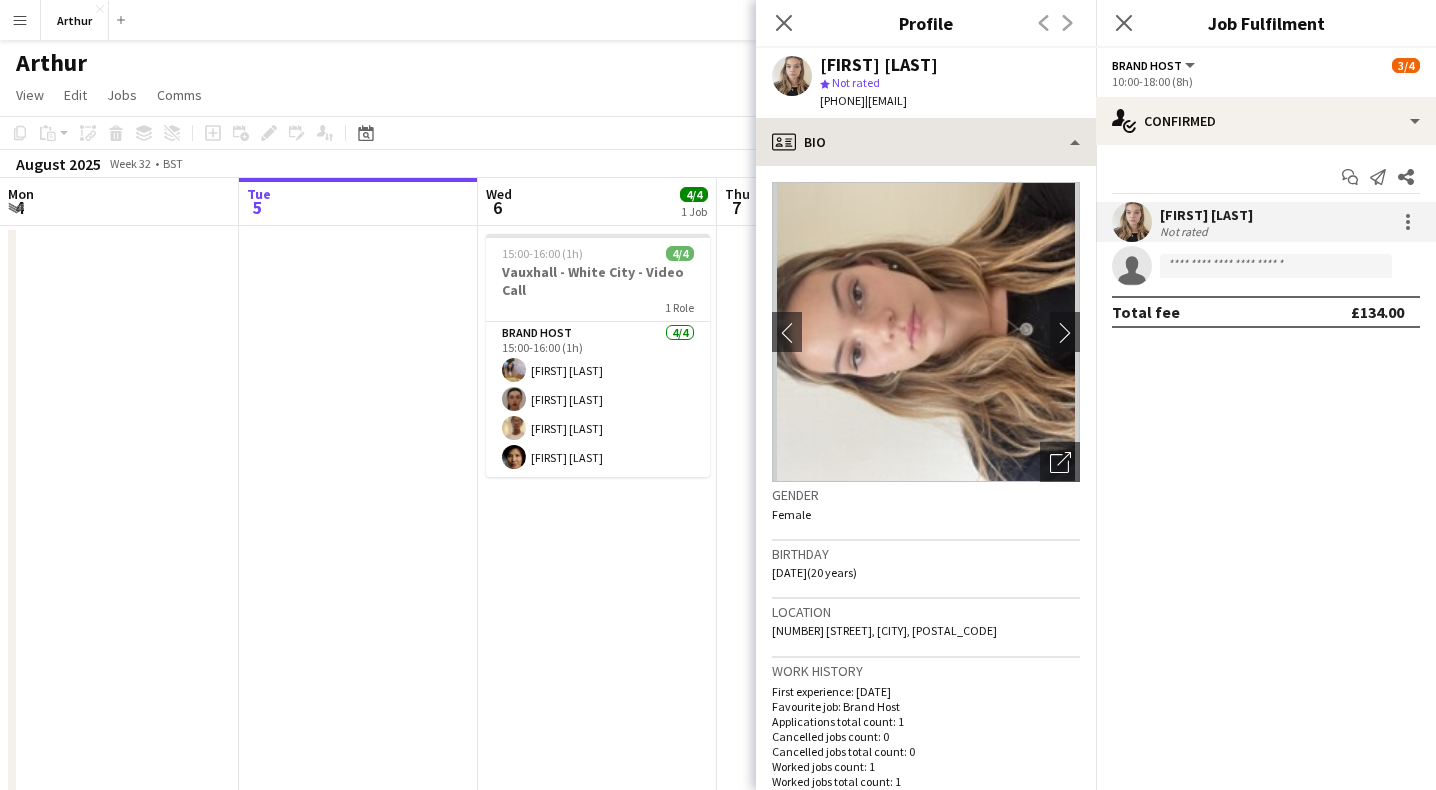 copy on "[PHONE]" 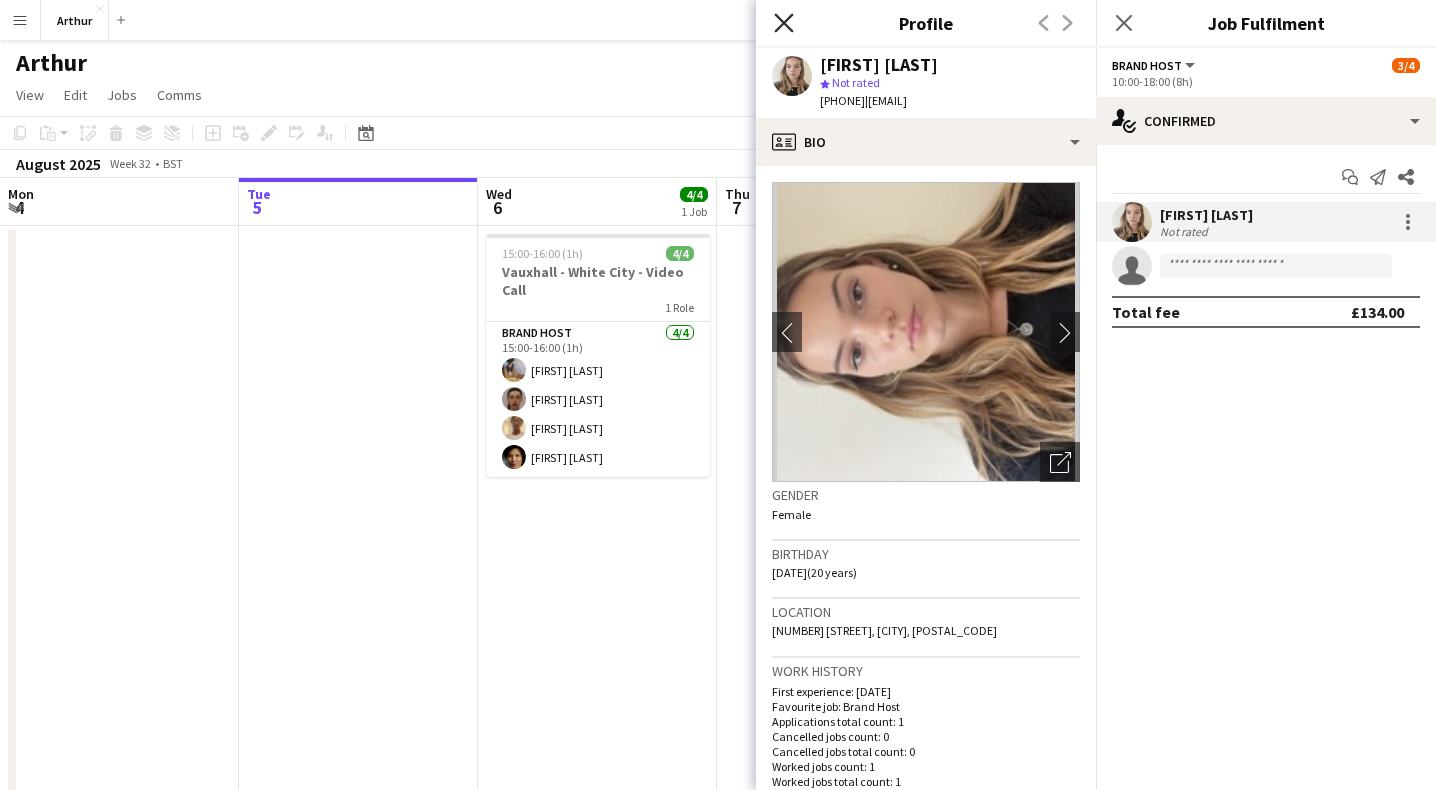 click 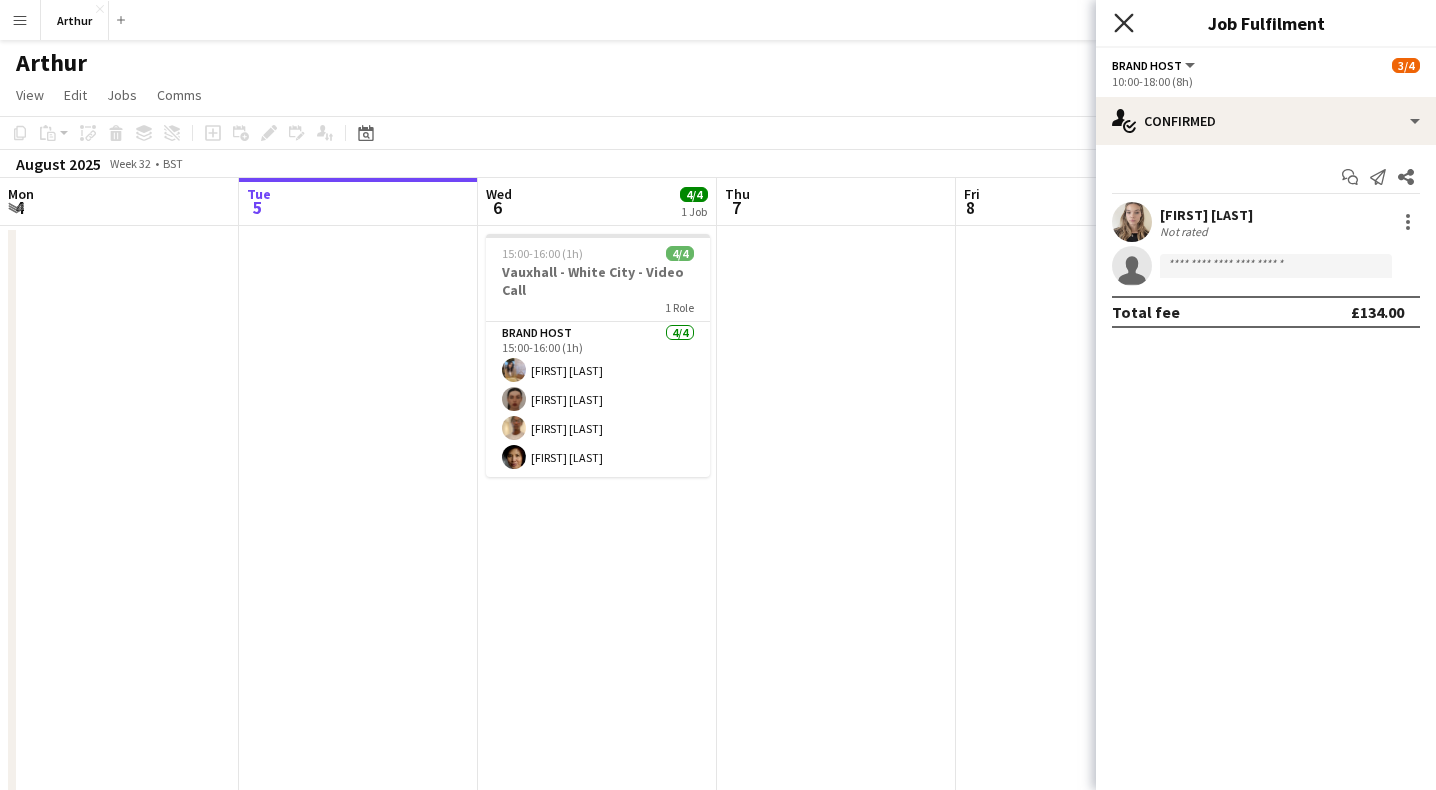 click on "Close pop-in" 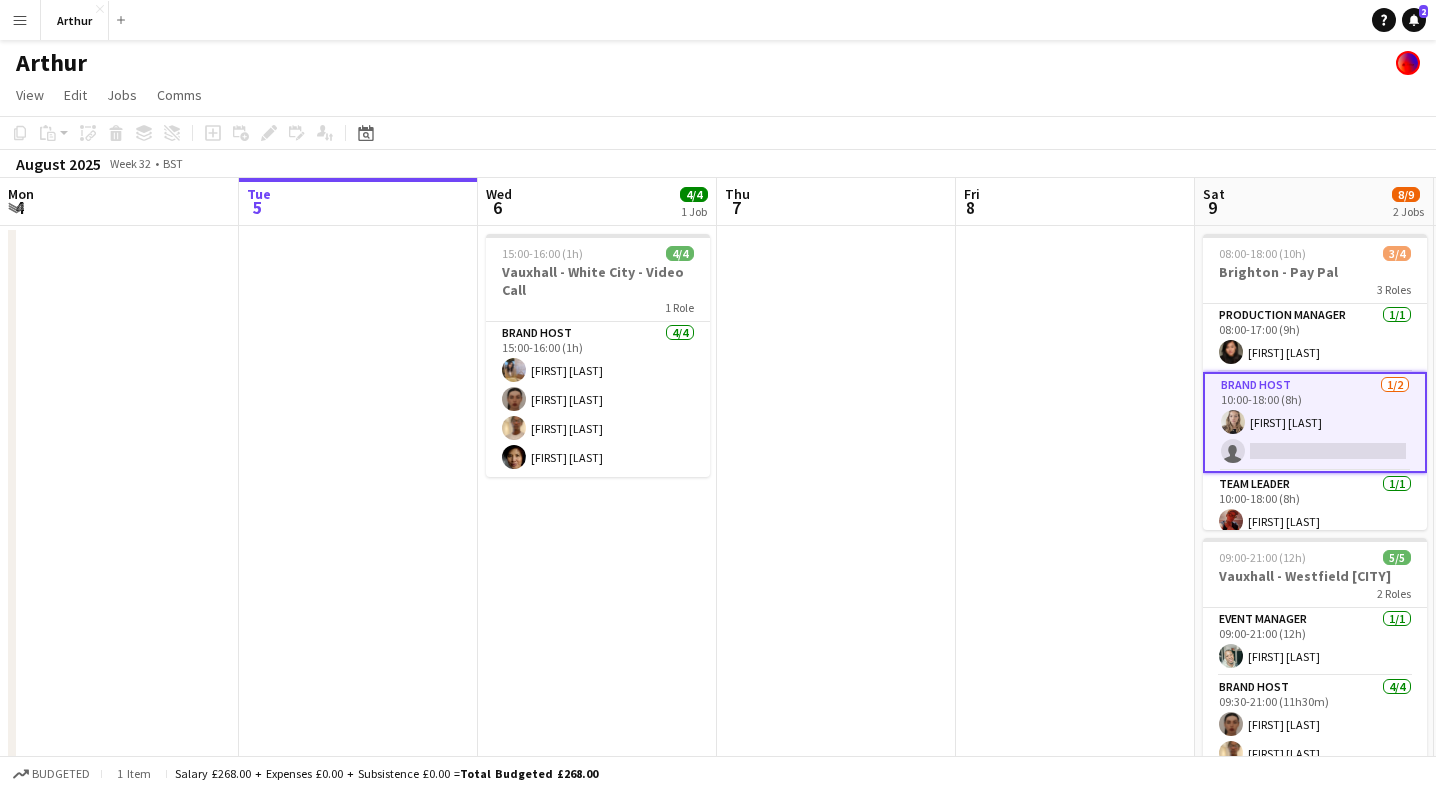 click on "Menu" at bounding box center (20, 20) 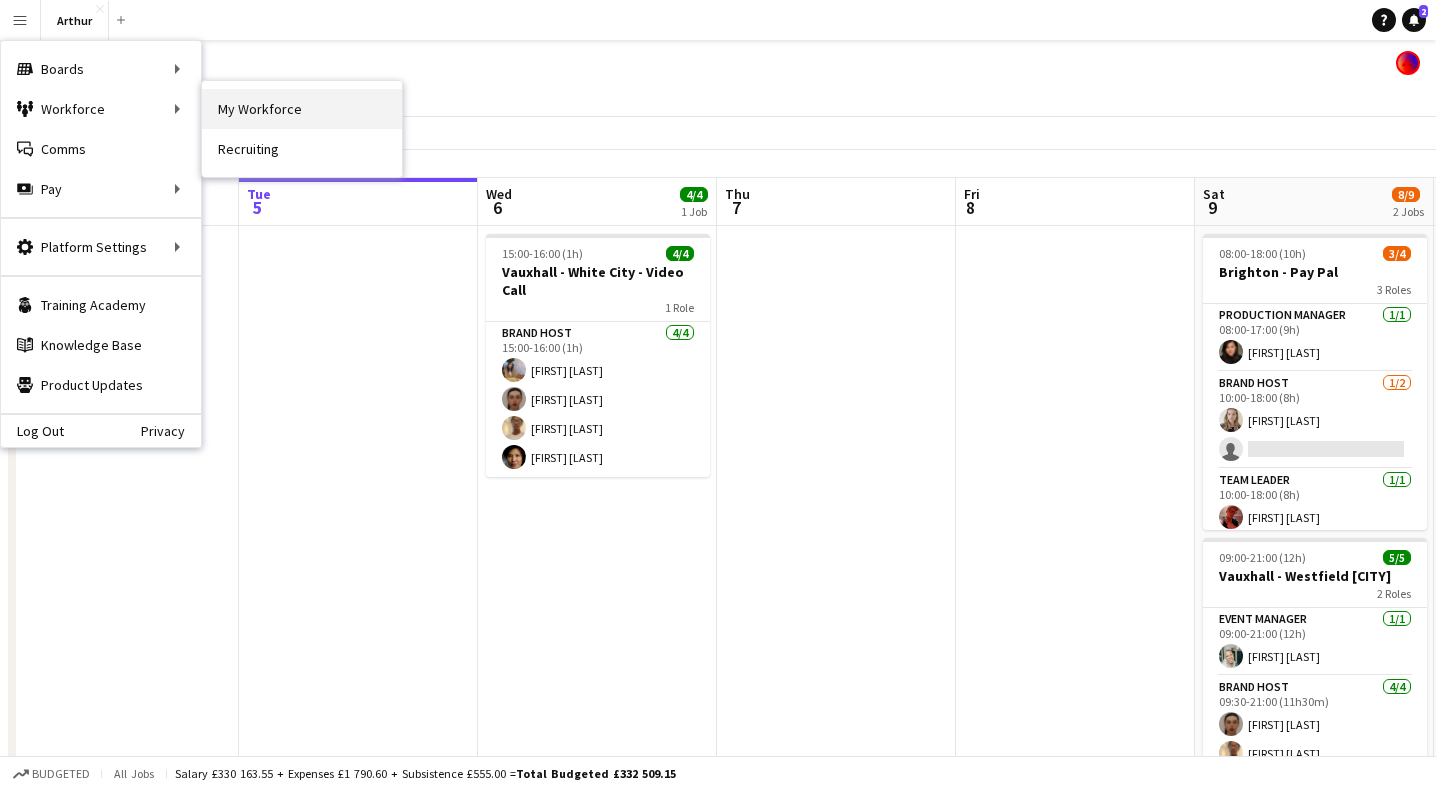click on "My Workforce" at bounding box center (302, 109) 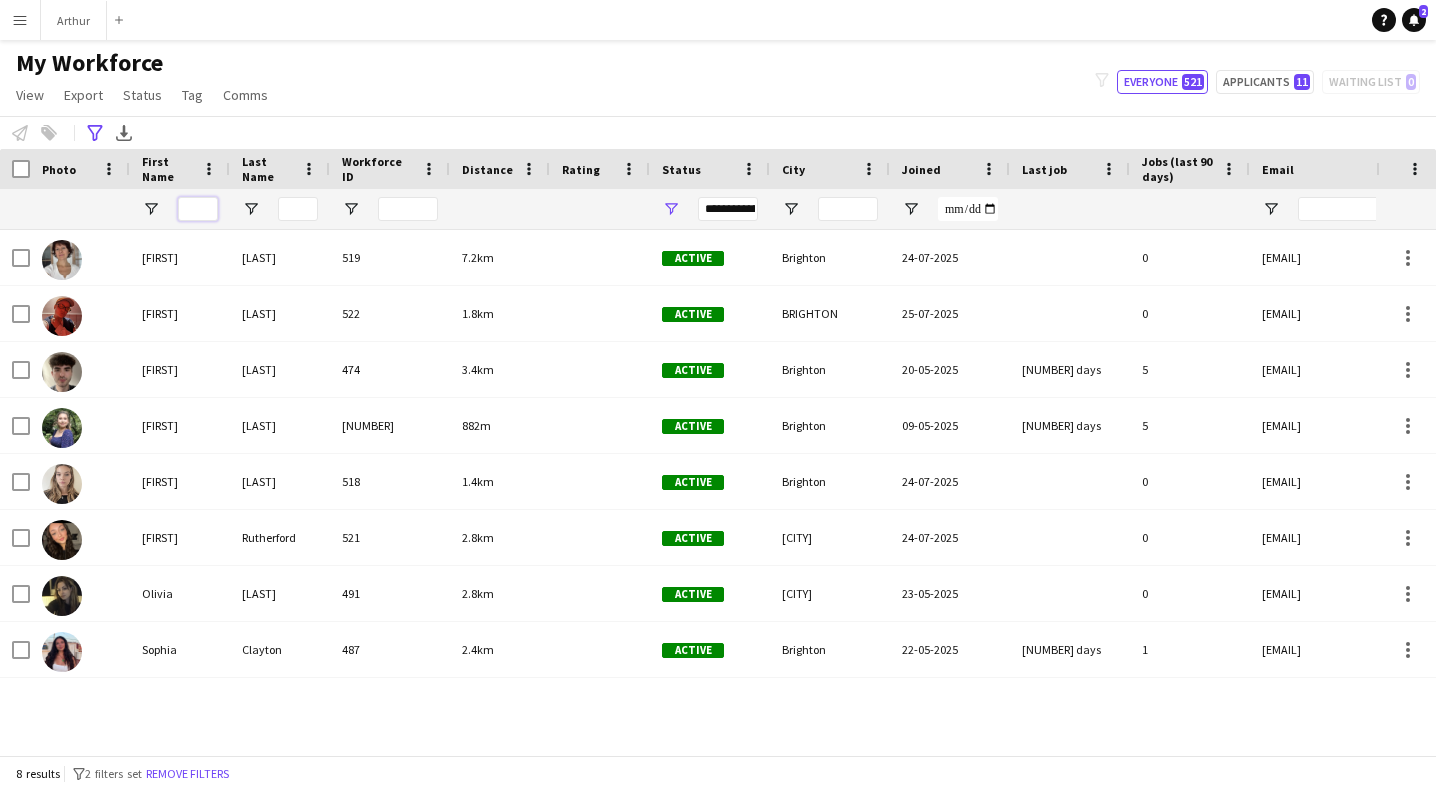 click at bounding box center (198, 209) 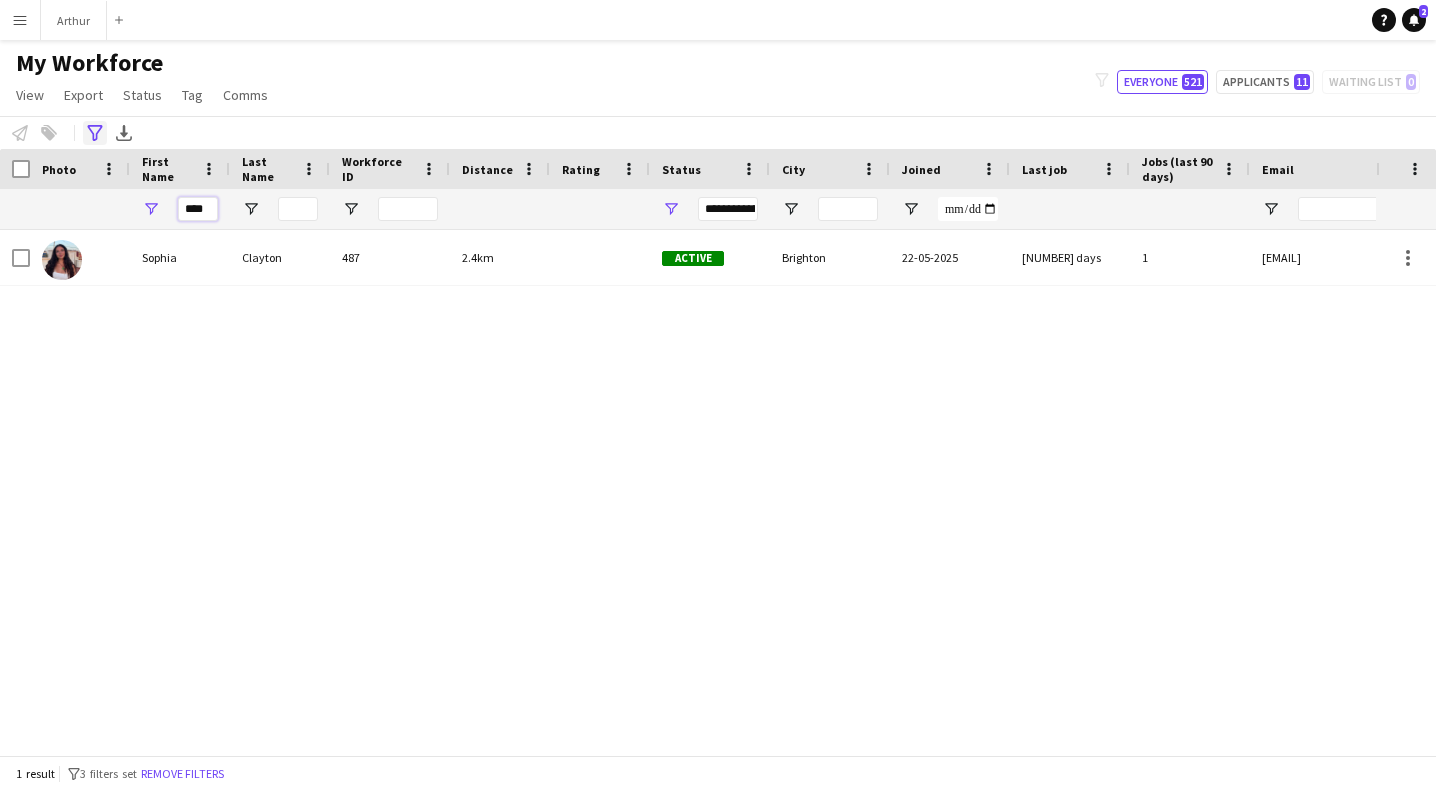 type on "****" 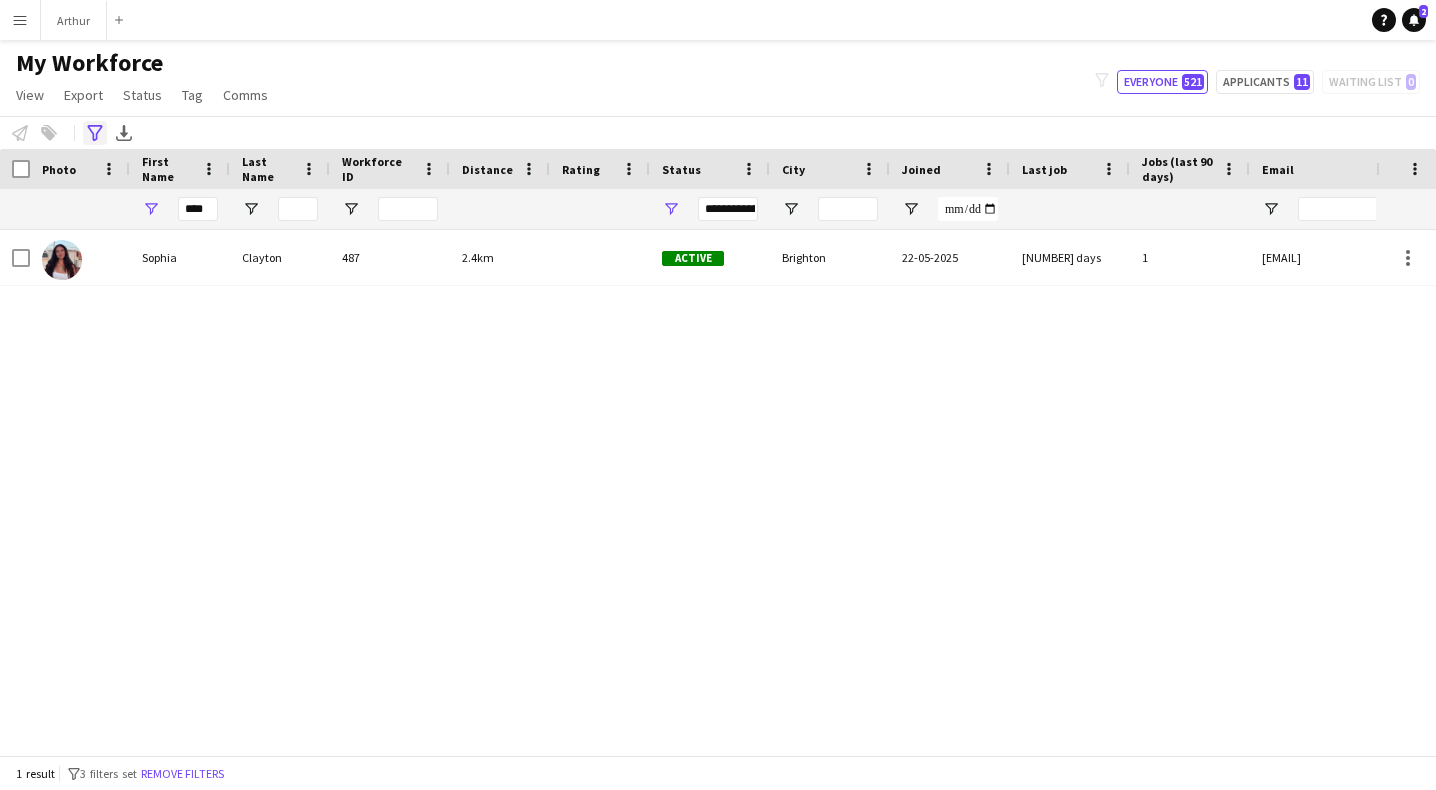 click on "Advanced filters" 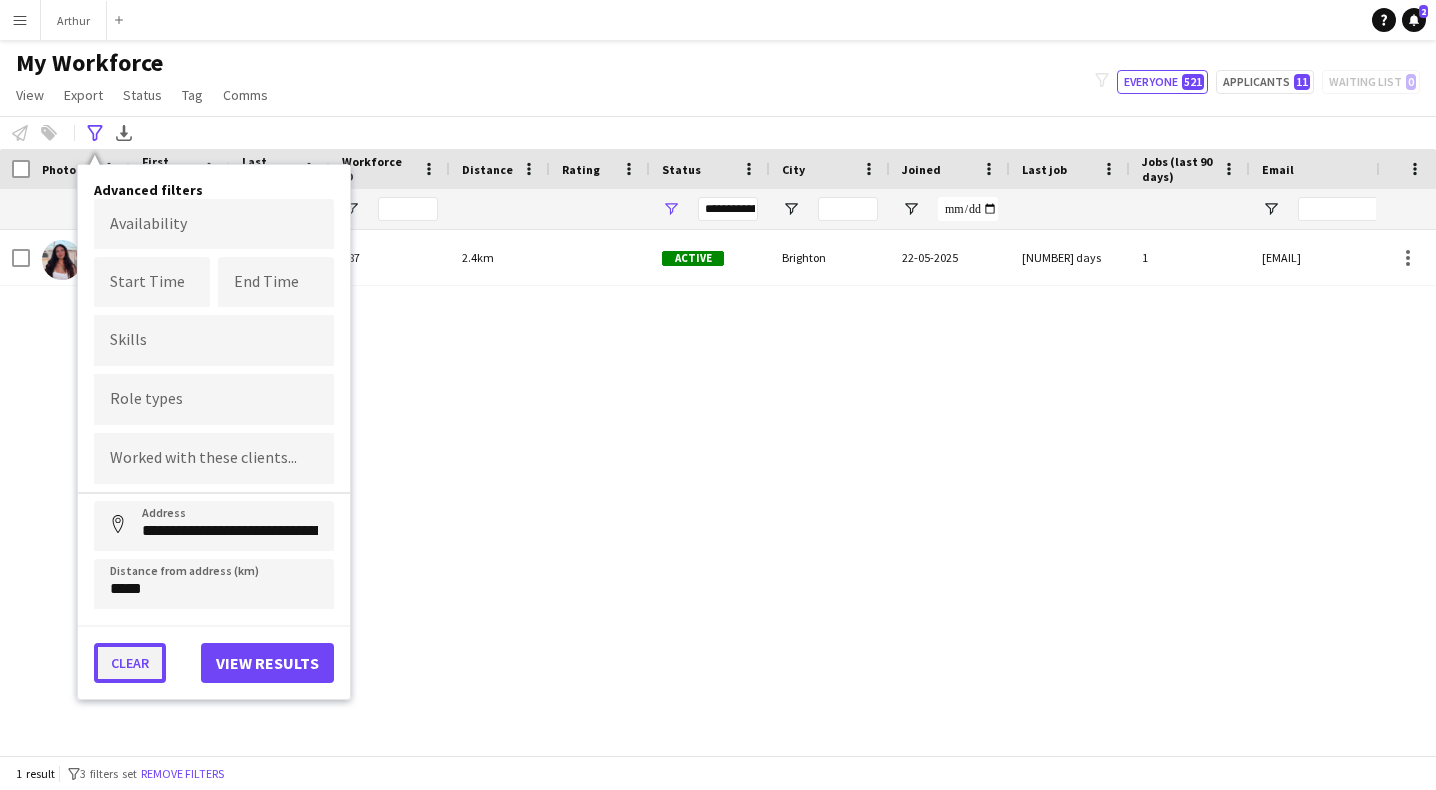click on "Clear" at bounding box center [130, 663] 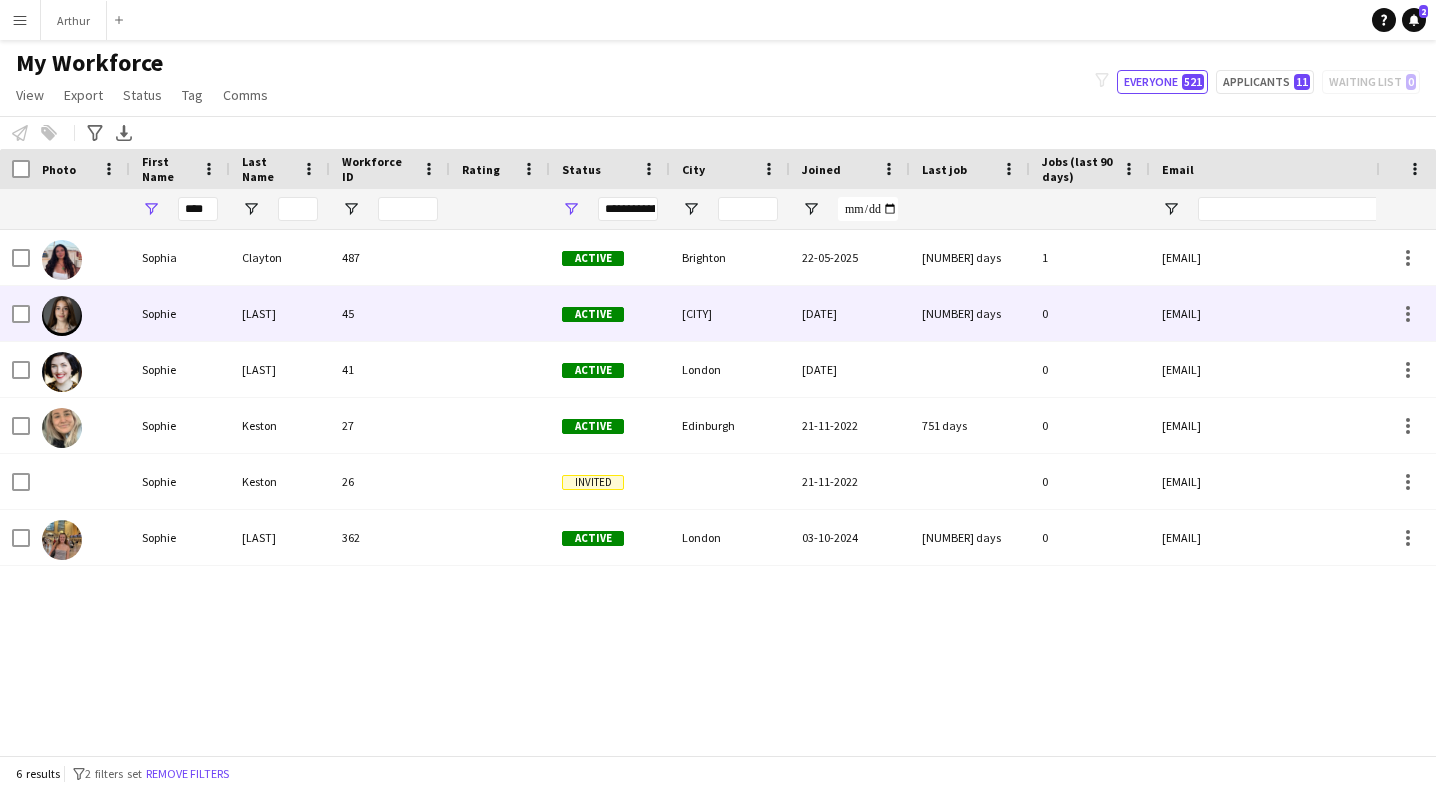 click on "Sophie" at bounding box center (180, 313) 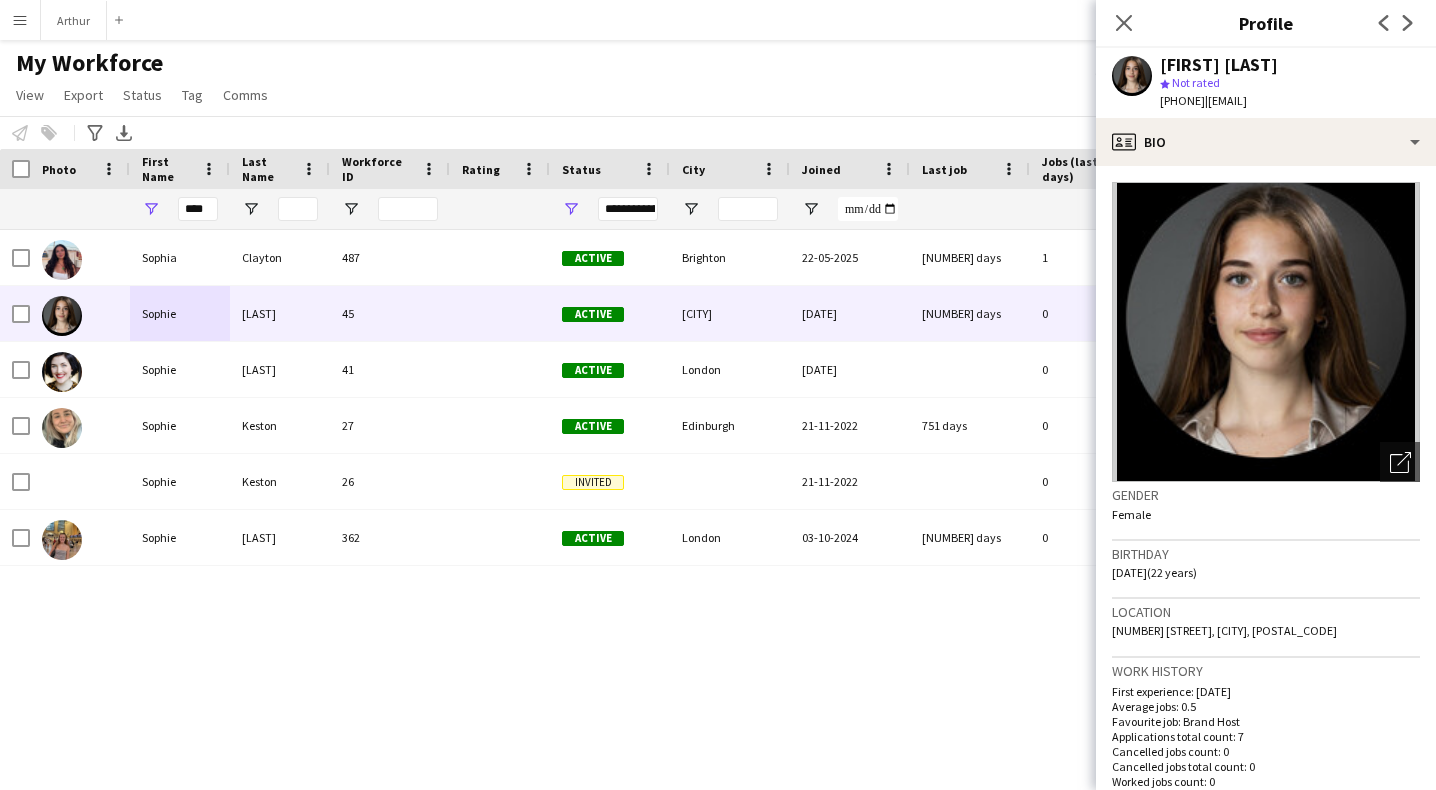 drag, startPoint x: 1394, startPoint y: 100, endPoint x: 1256, endPoint y: 102, distance: 138.0145 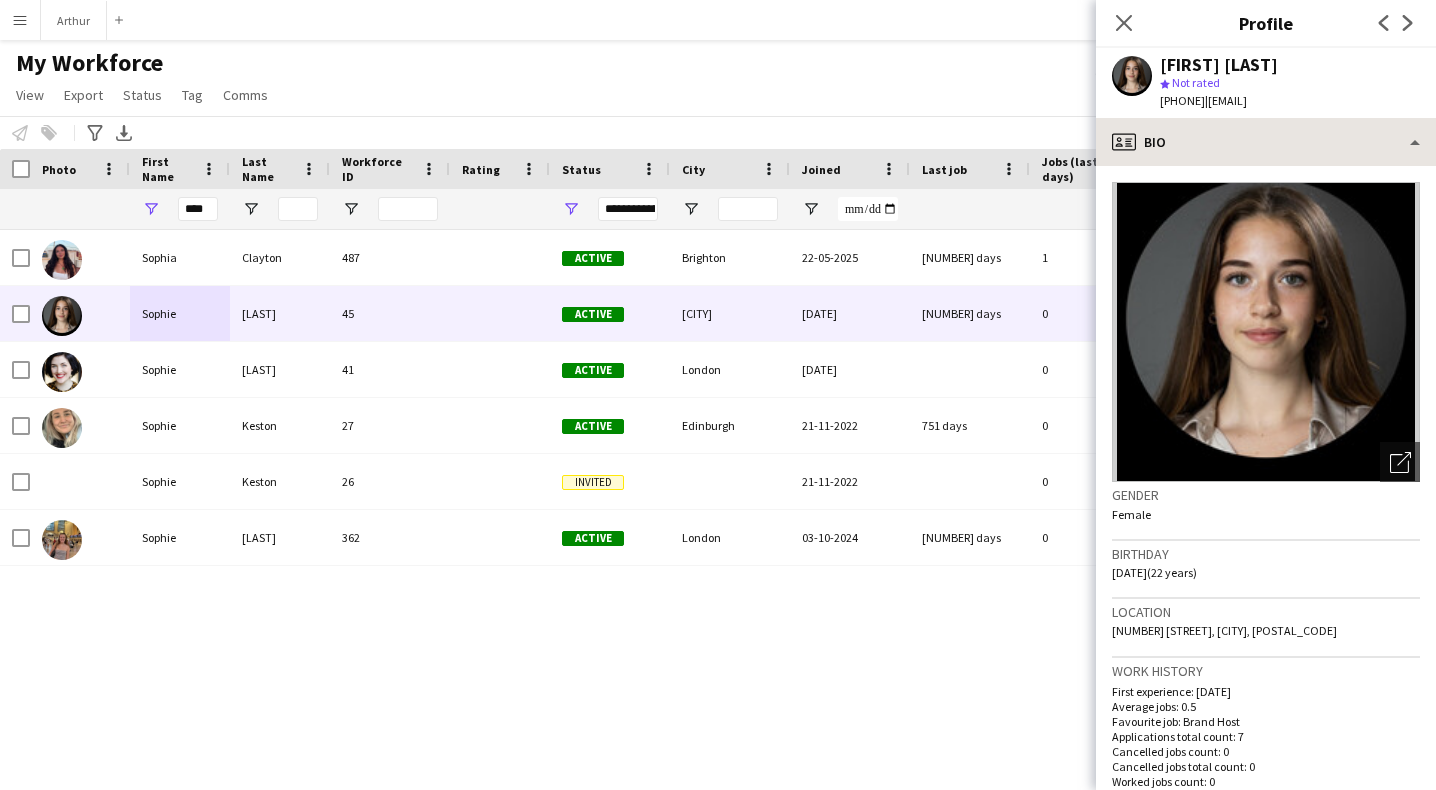 copy on "[EMAIL]" 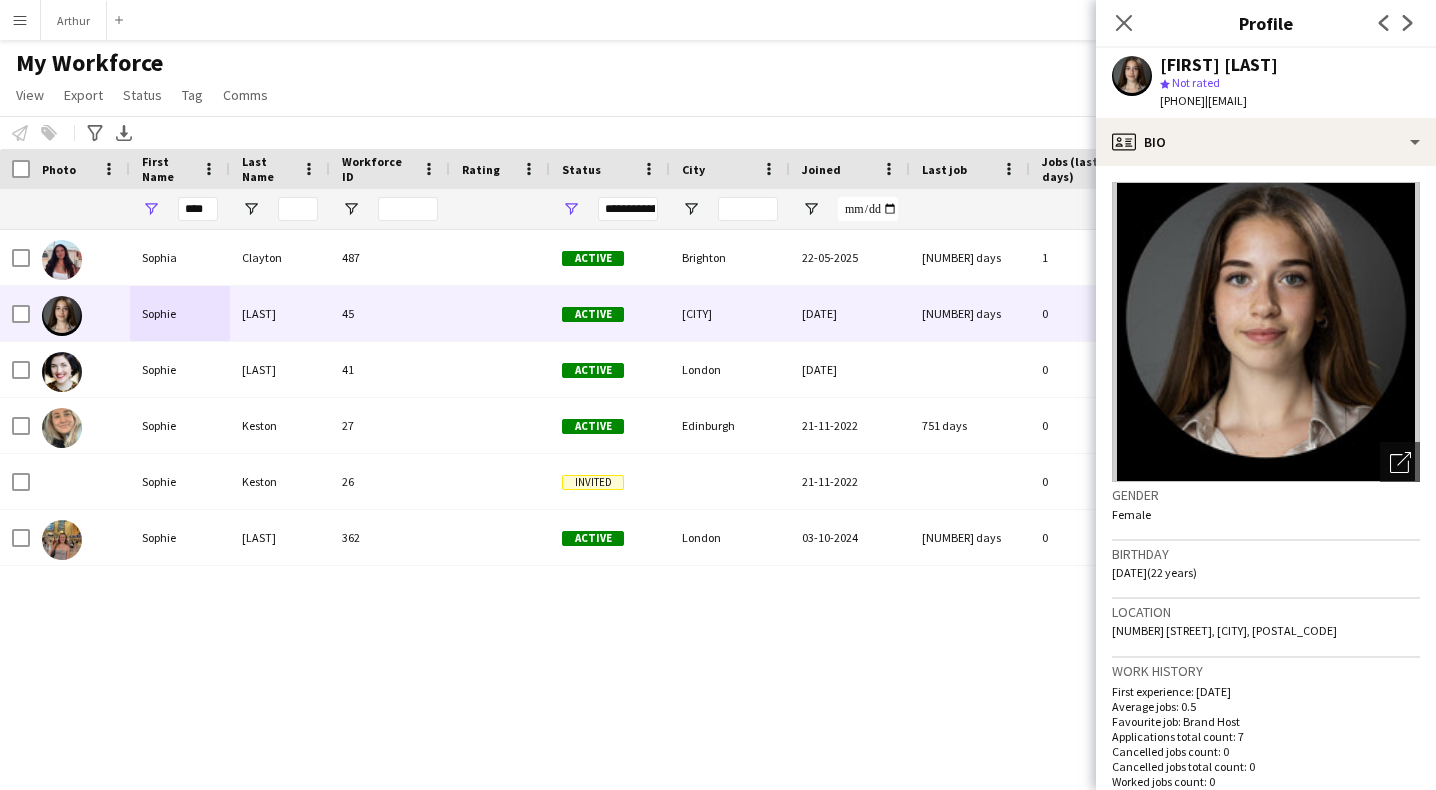 drag, startPoint x: 1246, startPoint y: 97, endPoint x: 1189, endPoint y: 96, distance: 57.00877 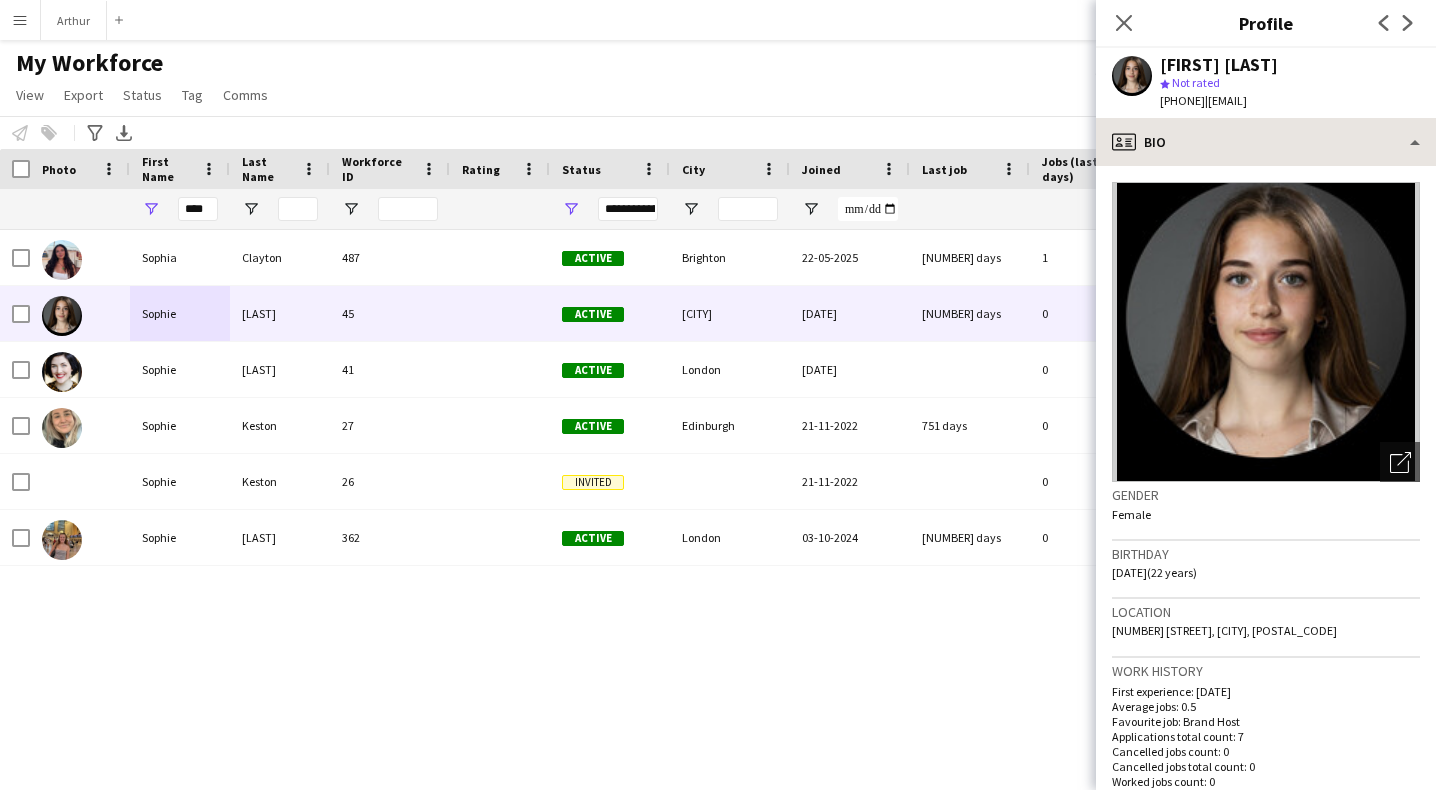 copy on "[PHONE]" 